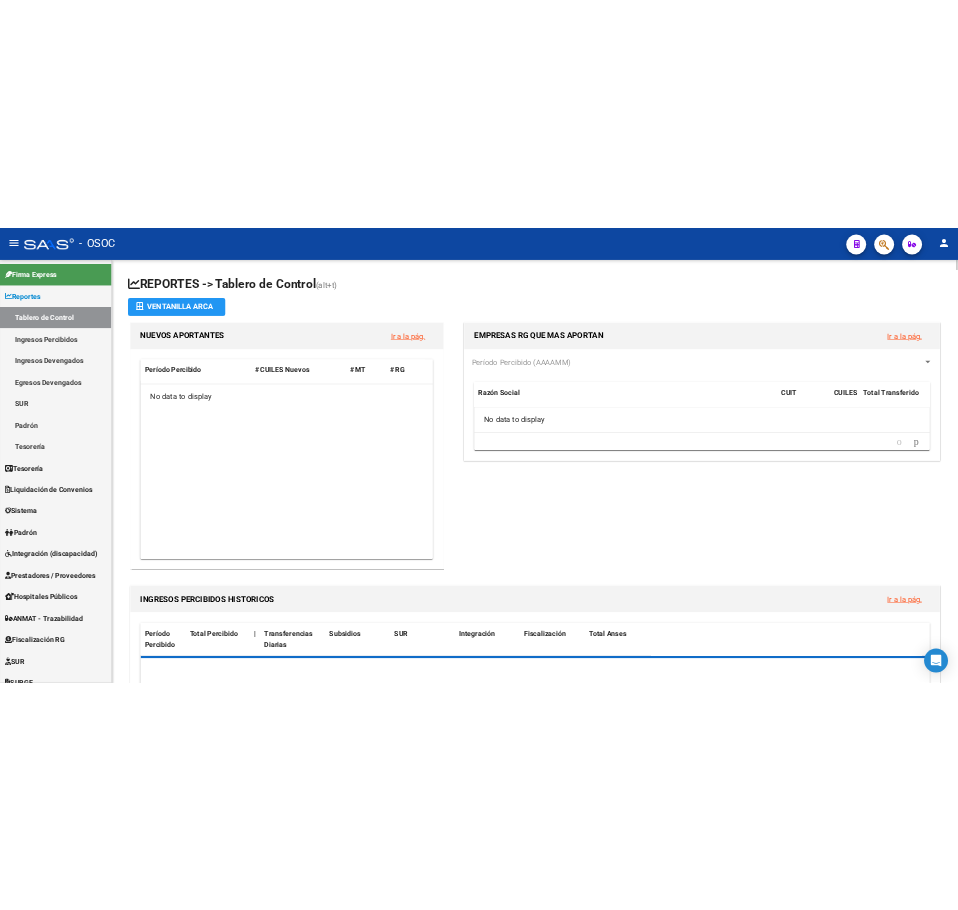 scroll, scrollTop: 0, scrollLeft: 0, axis: both 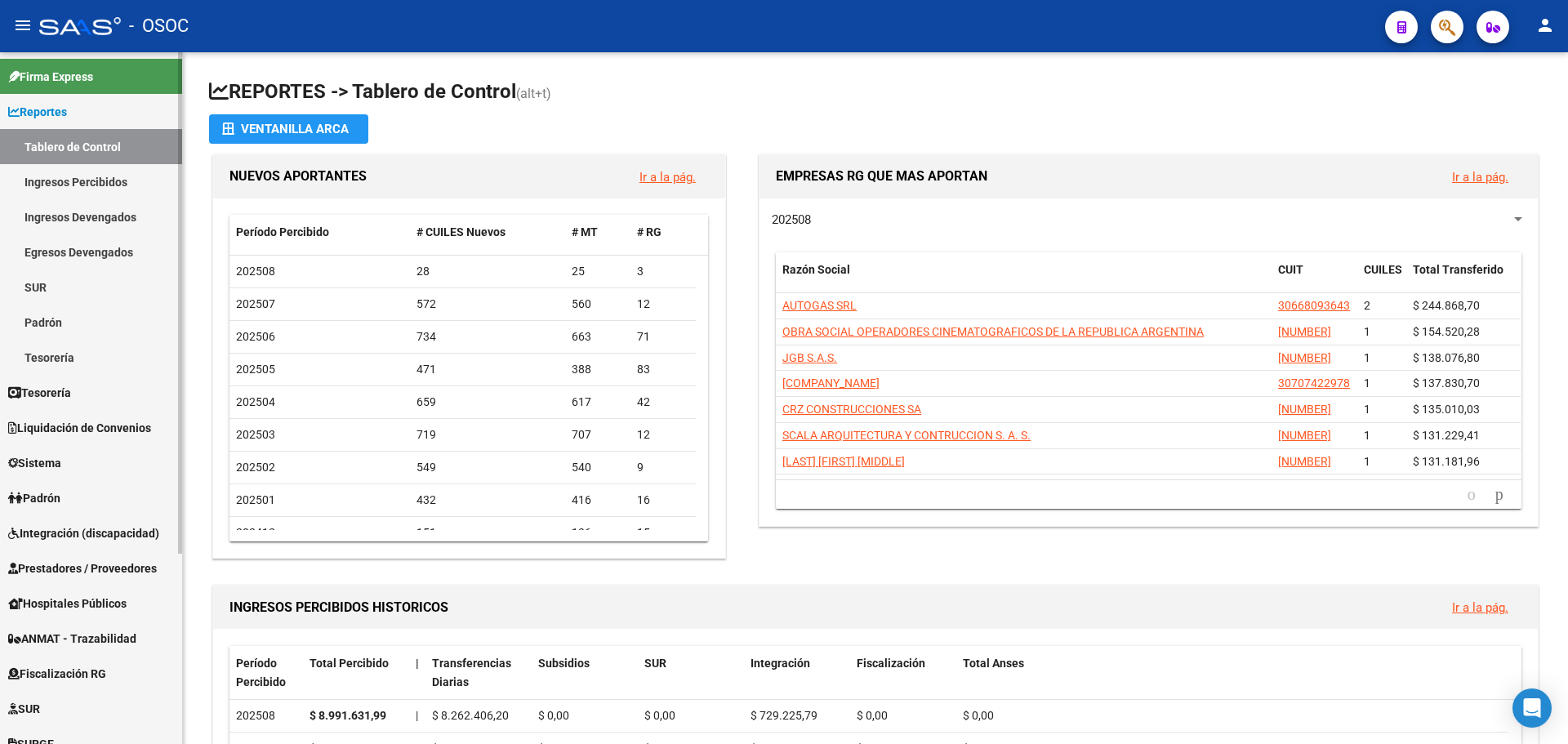 click on "Ingresos Percibidos" at bounding box center [91, 181] 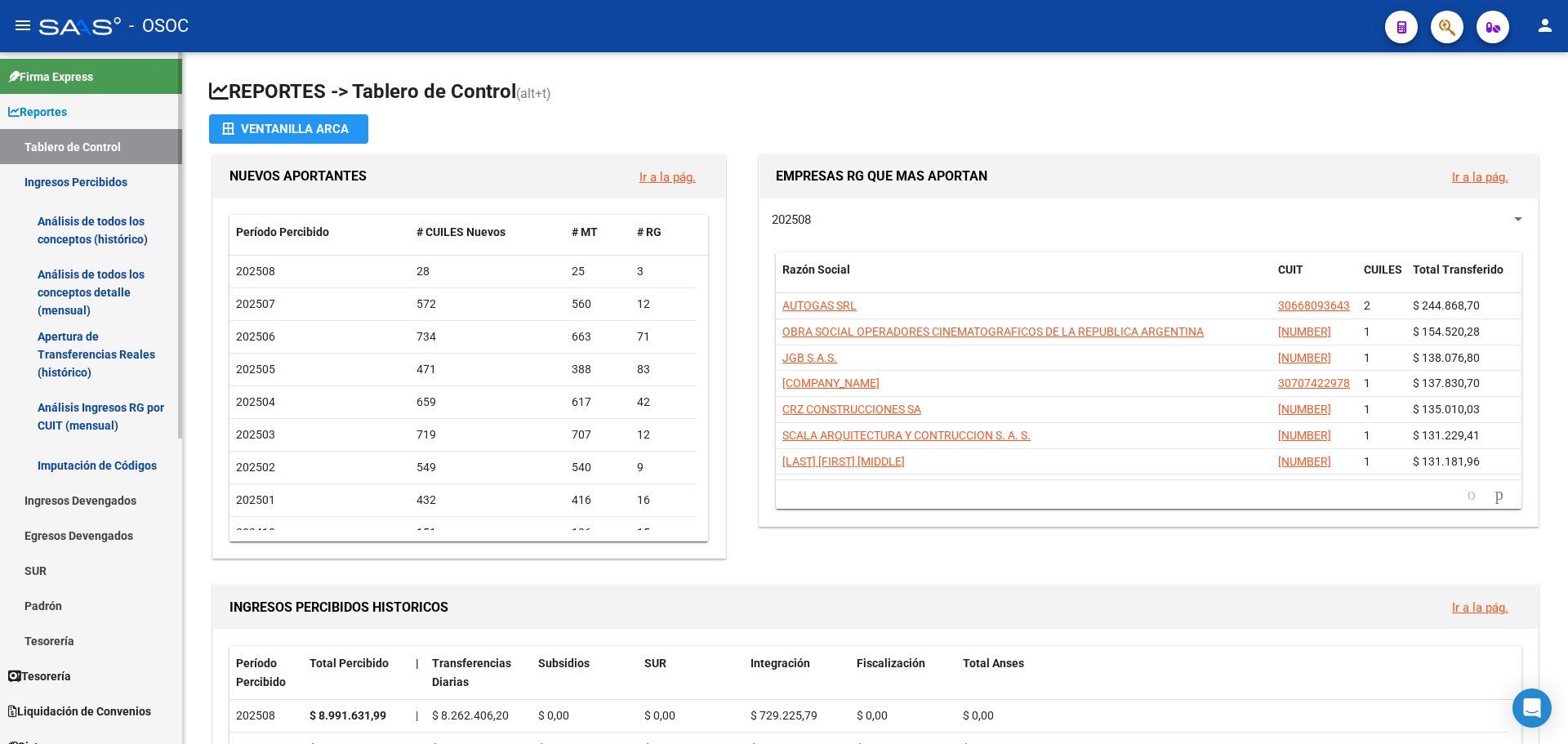 click on "Ingresos Percibidos" at bounding box center (91, 181) 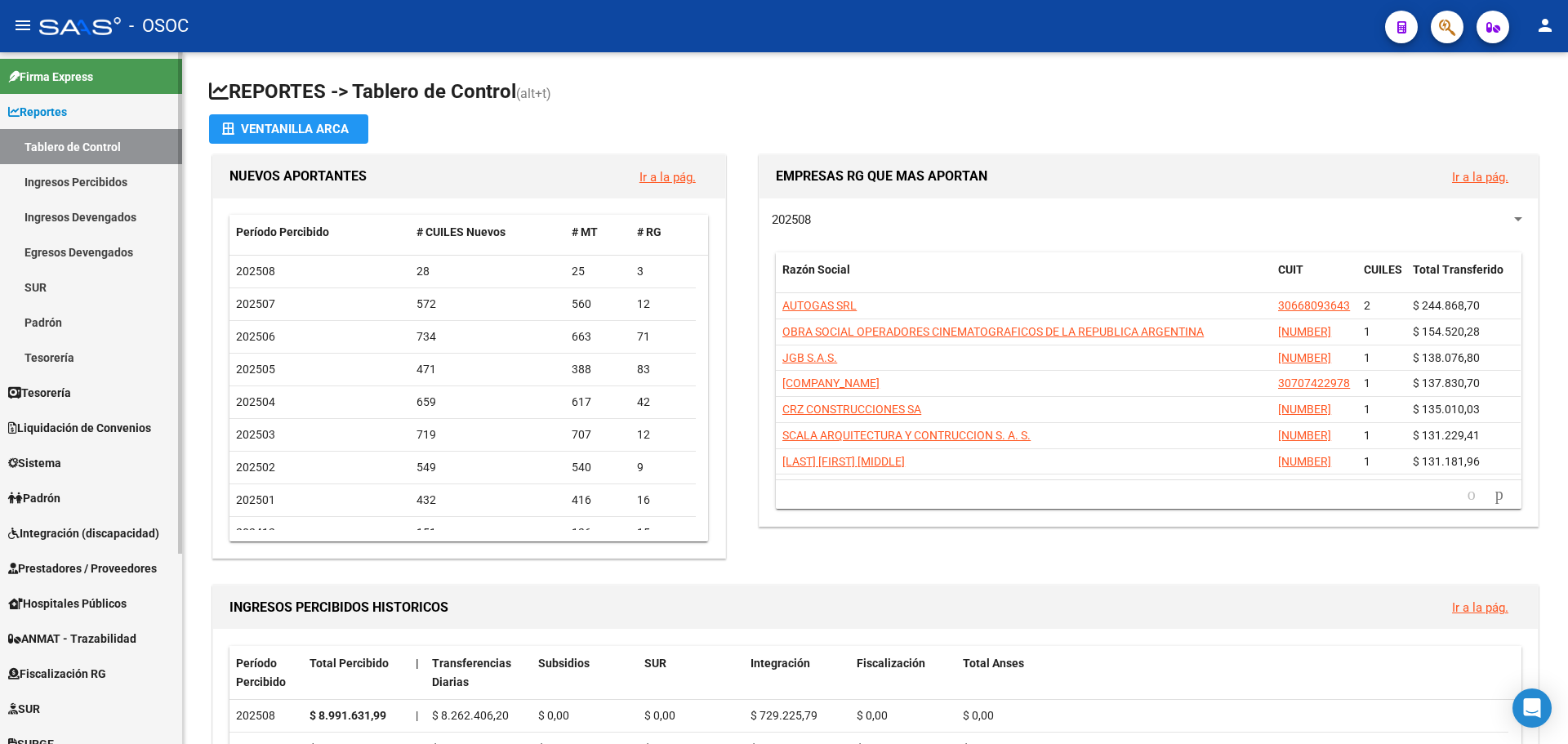 click on "Liquidación de Convenios" at bounding box center [91, 427] 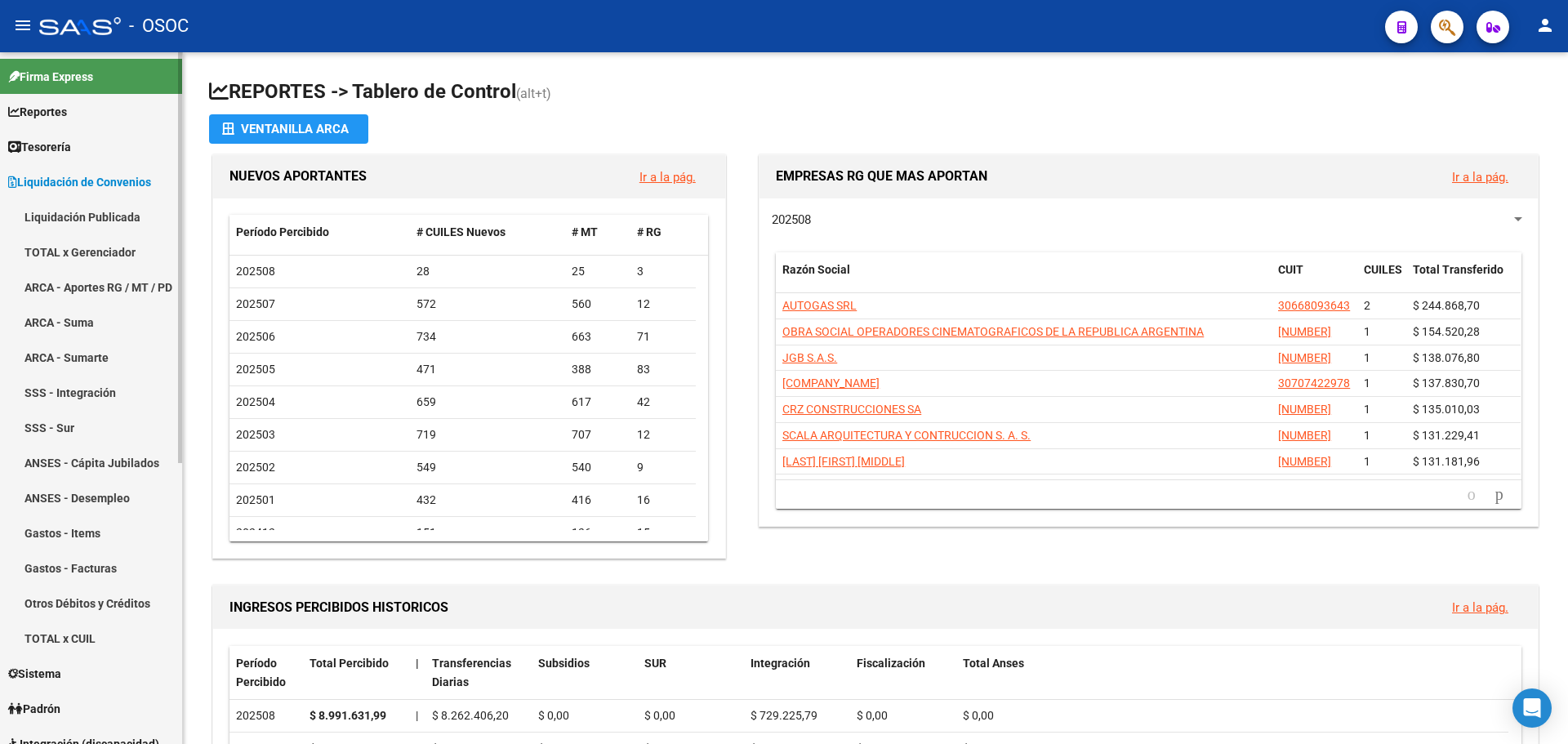 click on "ARCA - Aportes RG / MT / PD" at bounding box center (91, 287) 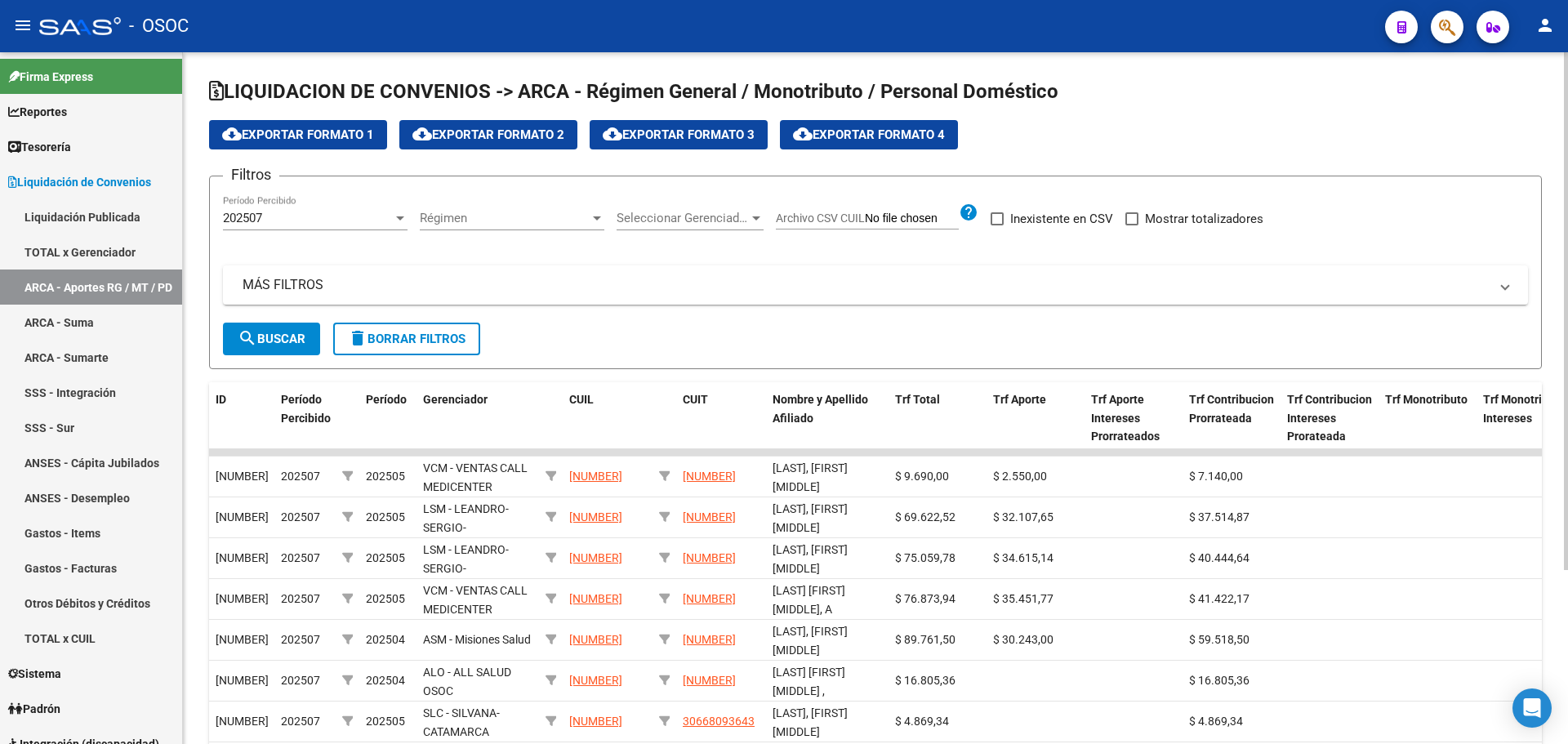 click on "202507" at bounding box center (308, 218) 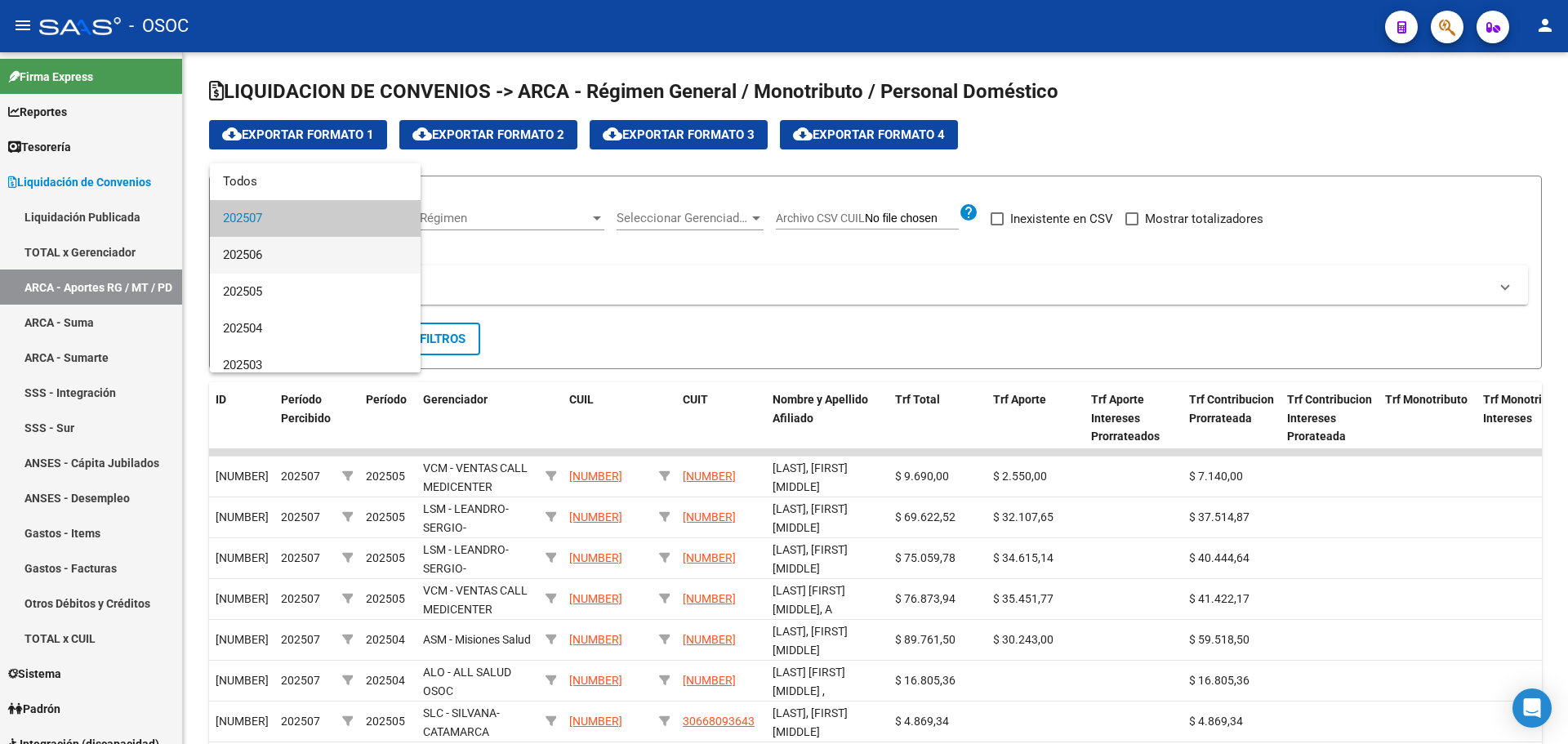 click on "202506" at bounding box center (315, 255) 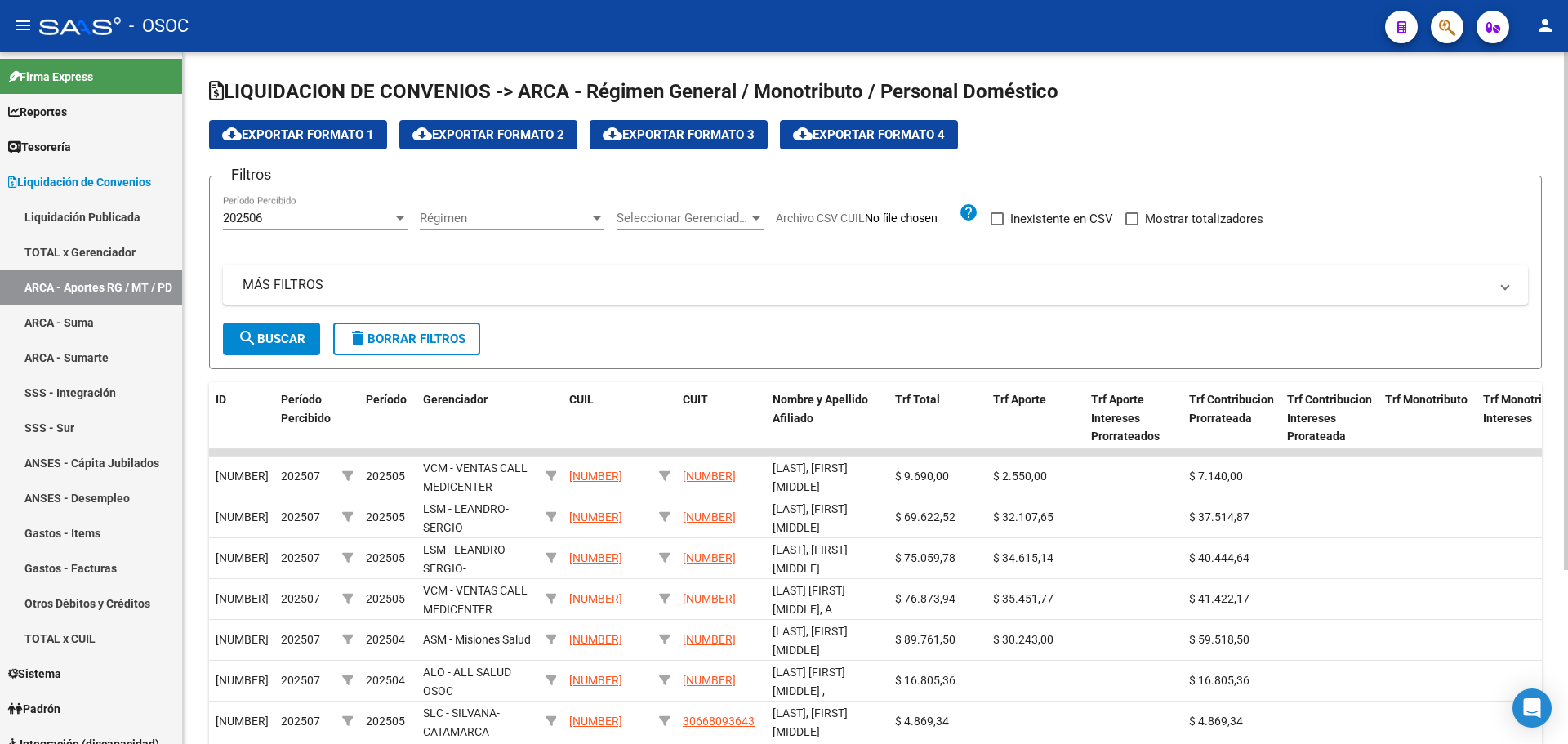 click on "Régimen Régimen" 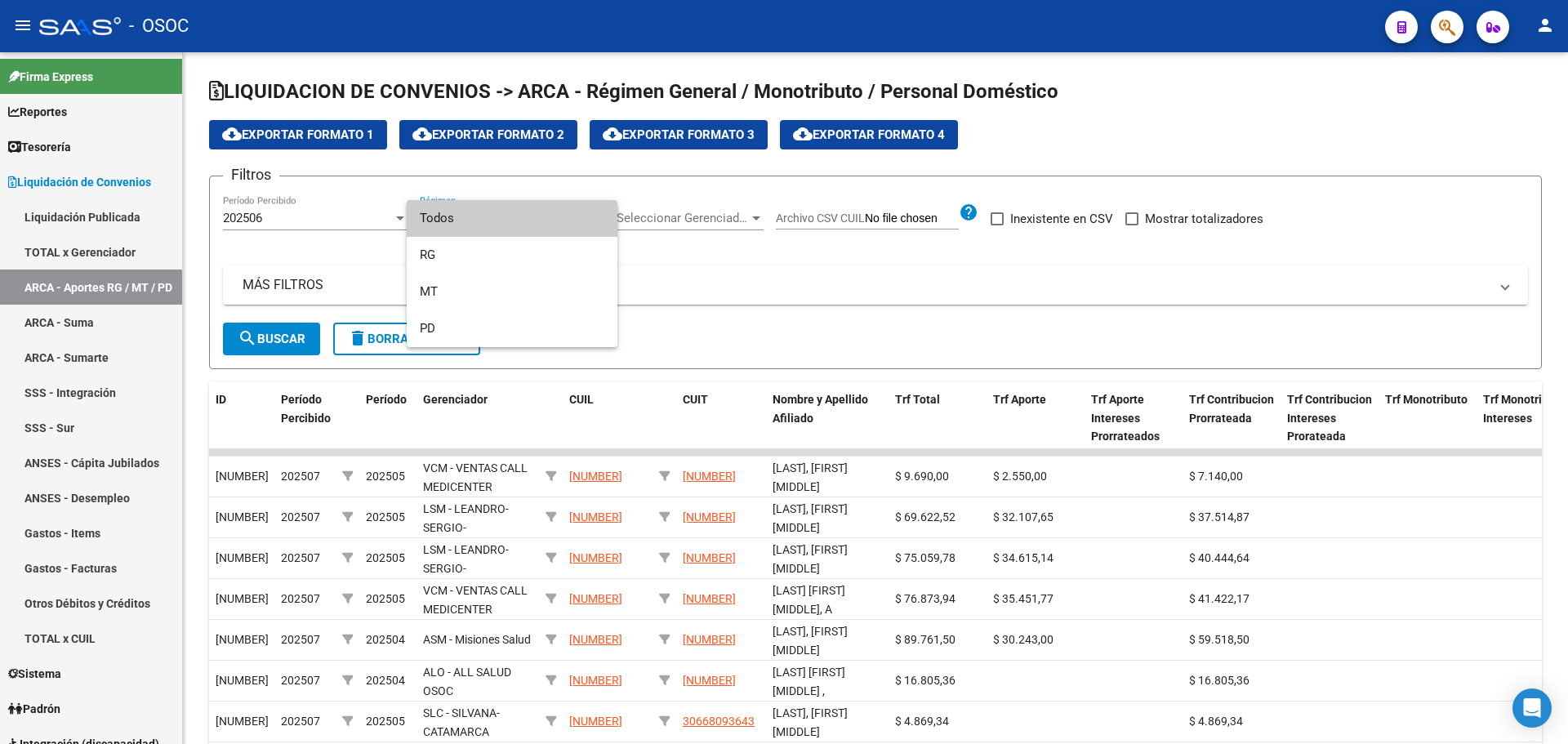 click on "Todos" at bounding box center [512, 218] 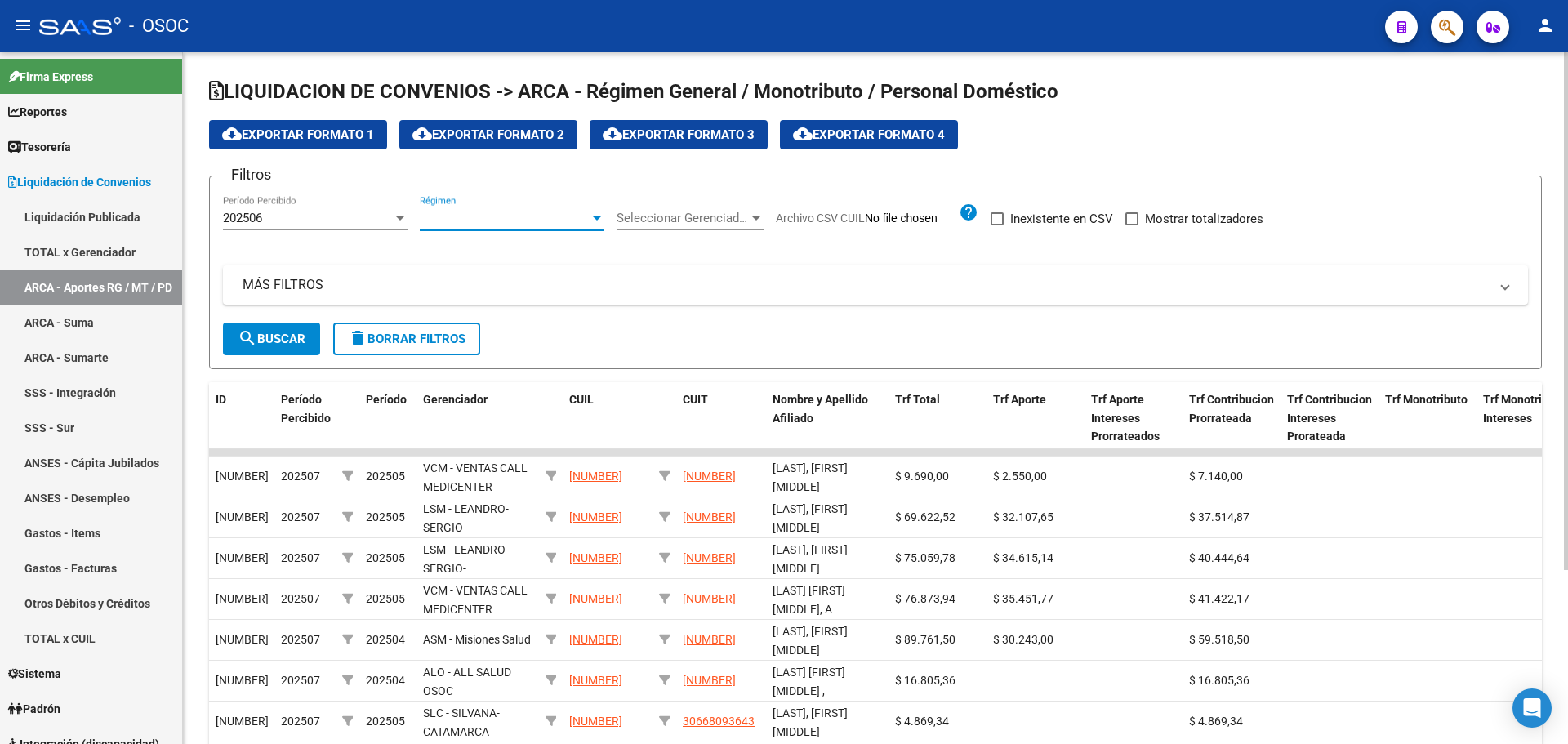click on "Seleccionar Gerenciador" at bounding box center [683, 218] 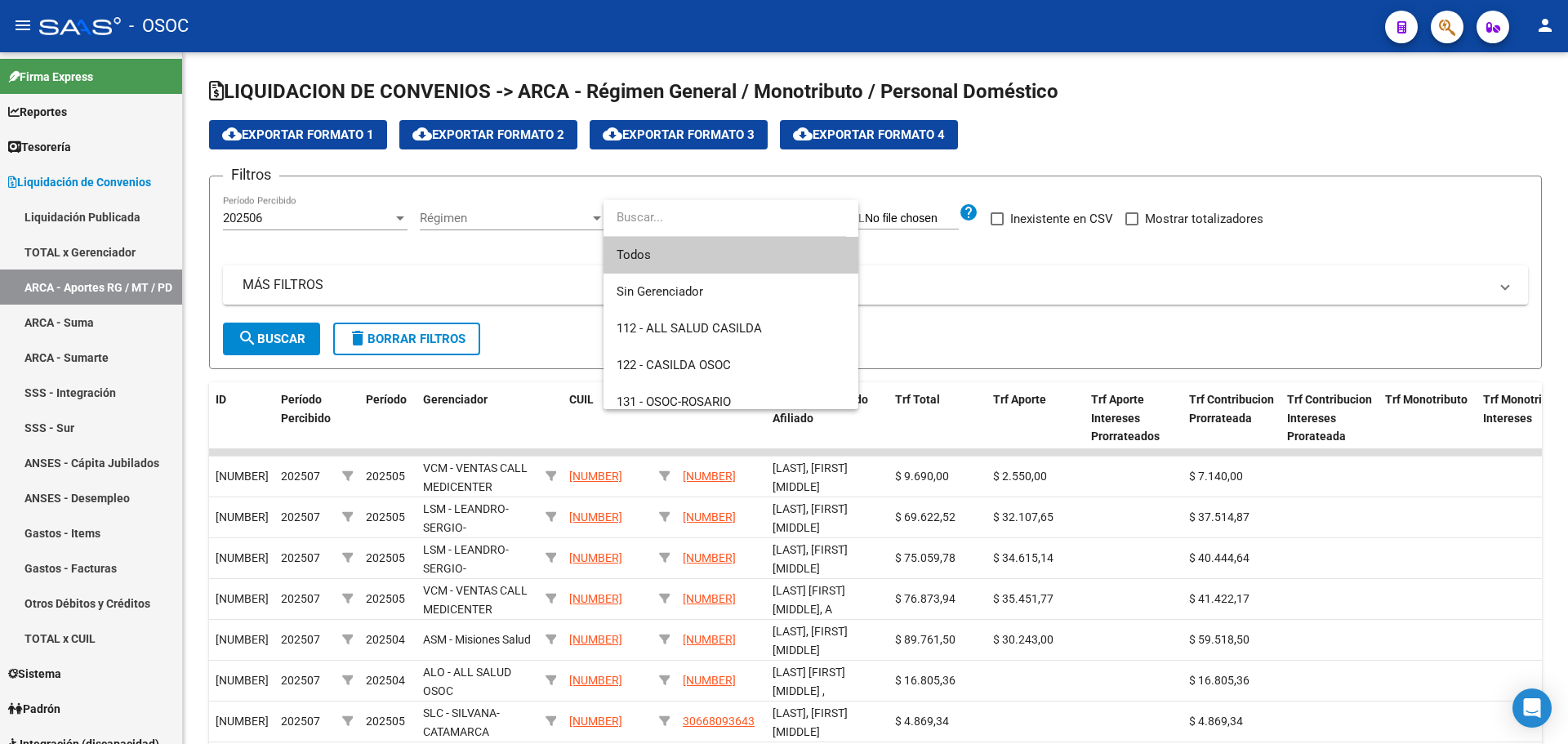 click on "Todos" at bounding box center [731, 255] 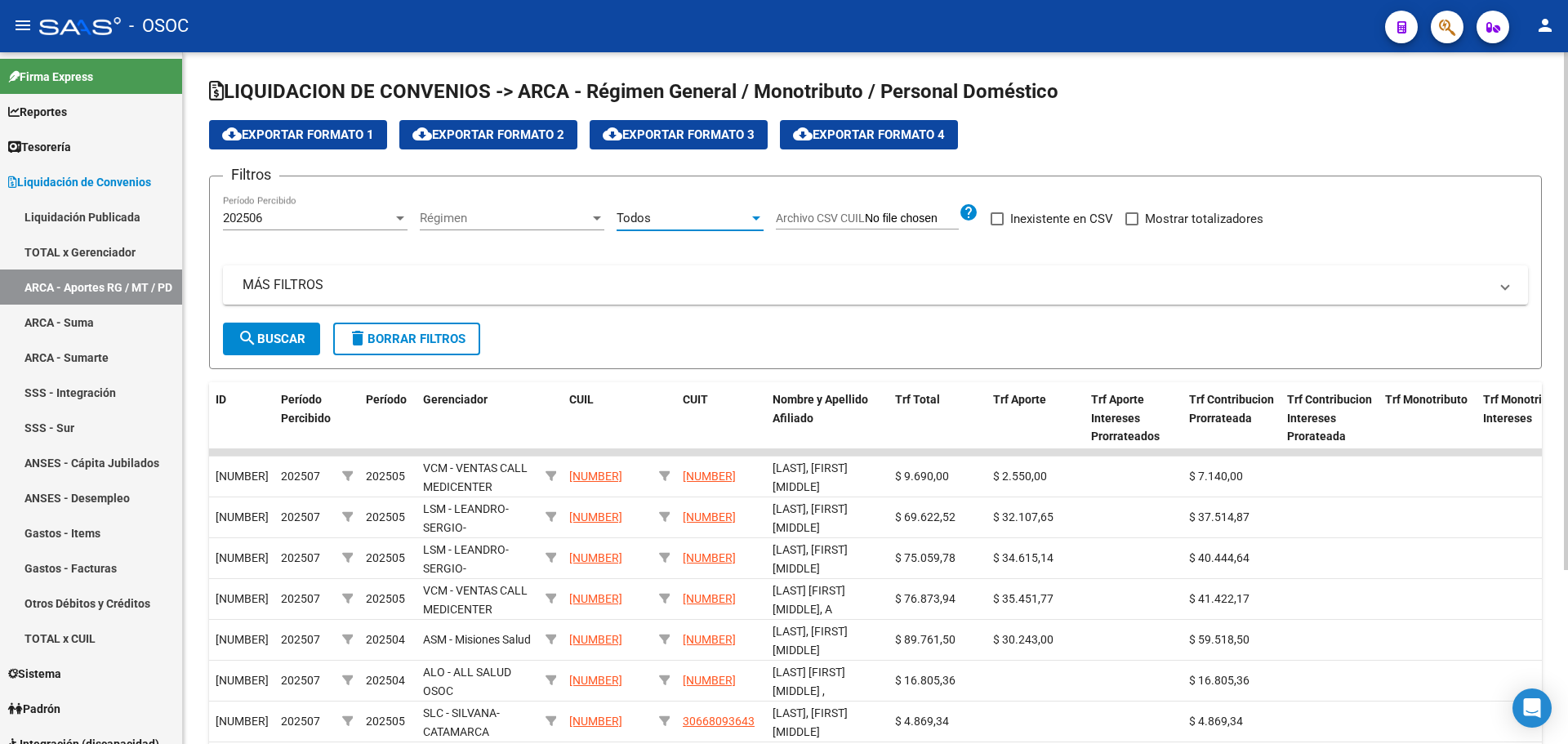 click on "search" 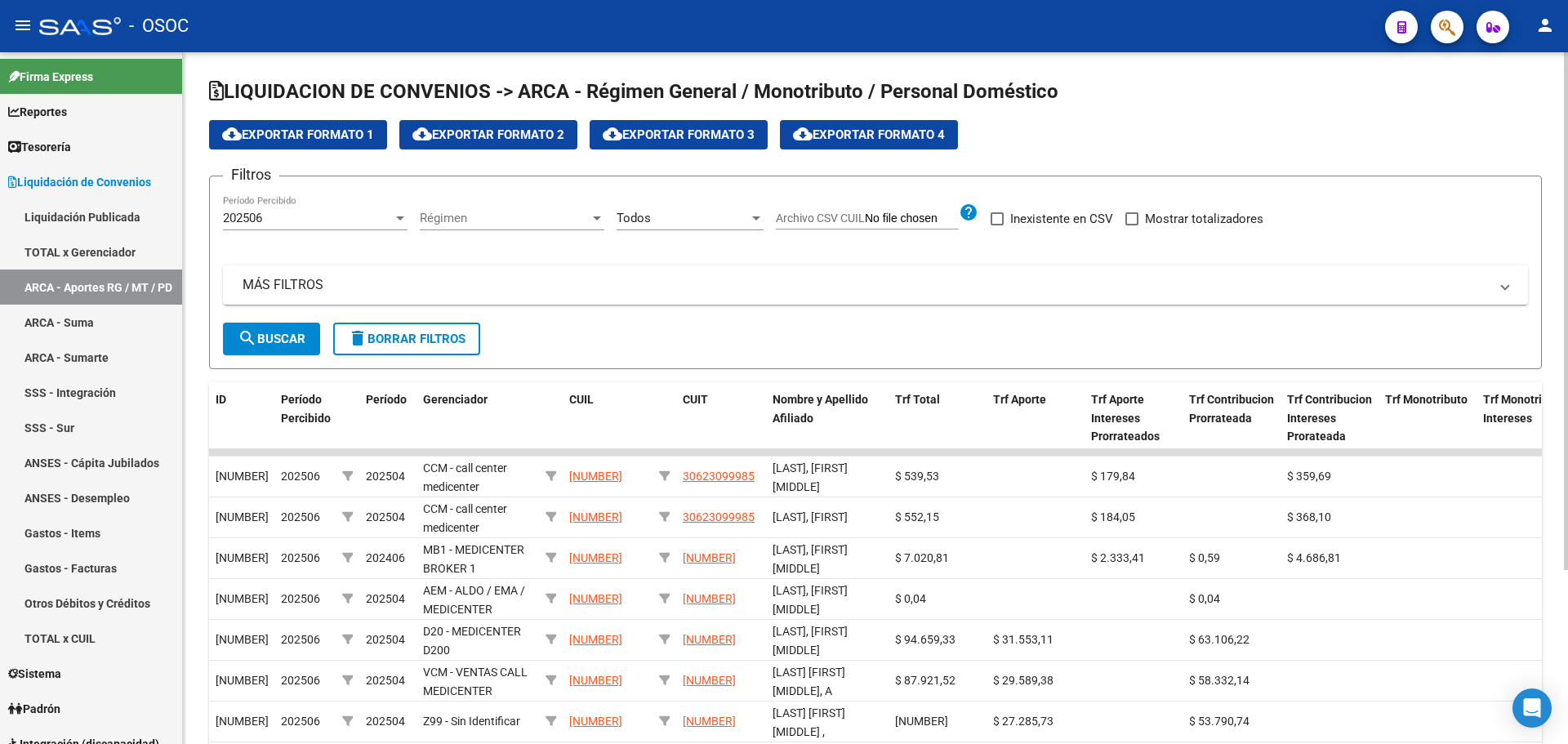 click on "cloud_download  Exportar Formato 1" 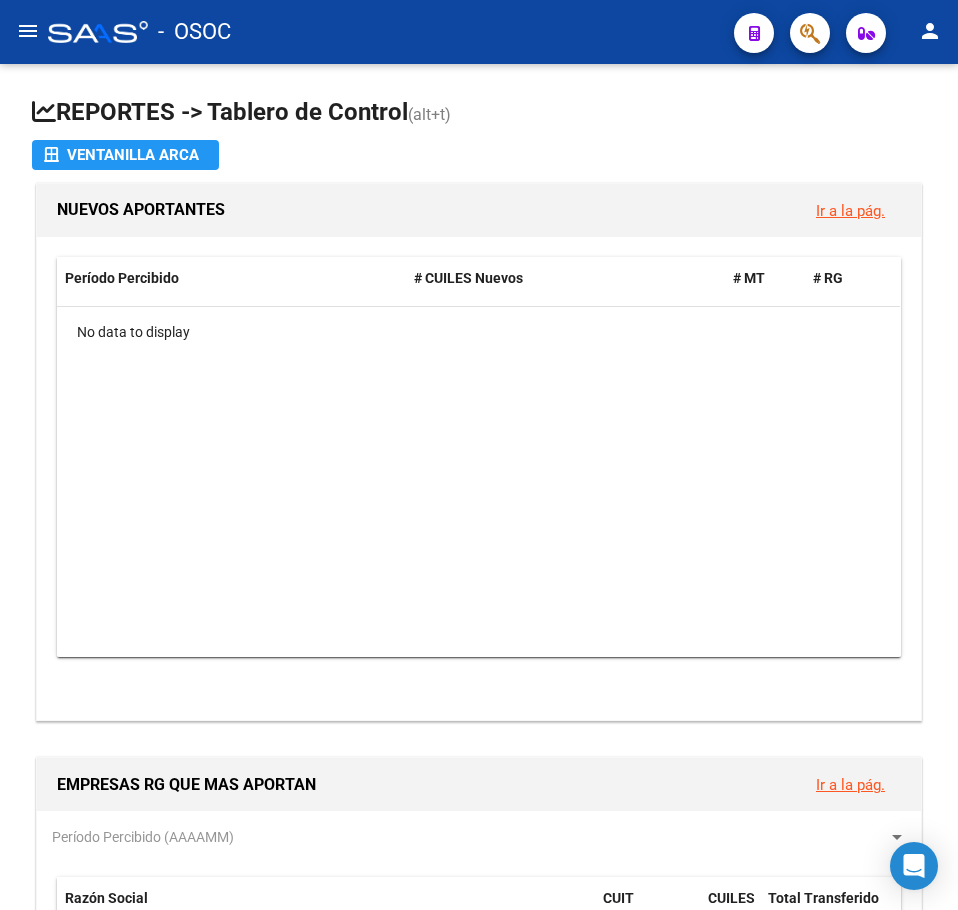 scroll, scrollTop: 0, scrollLeft: 0, axis: both 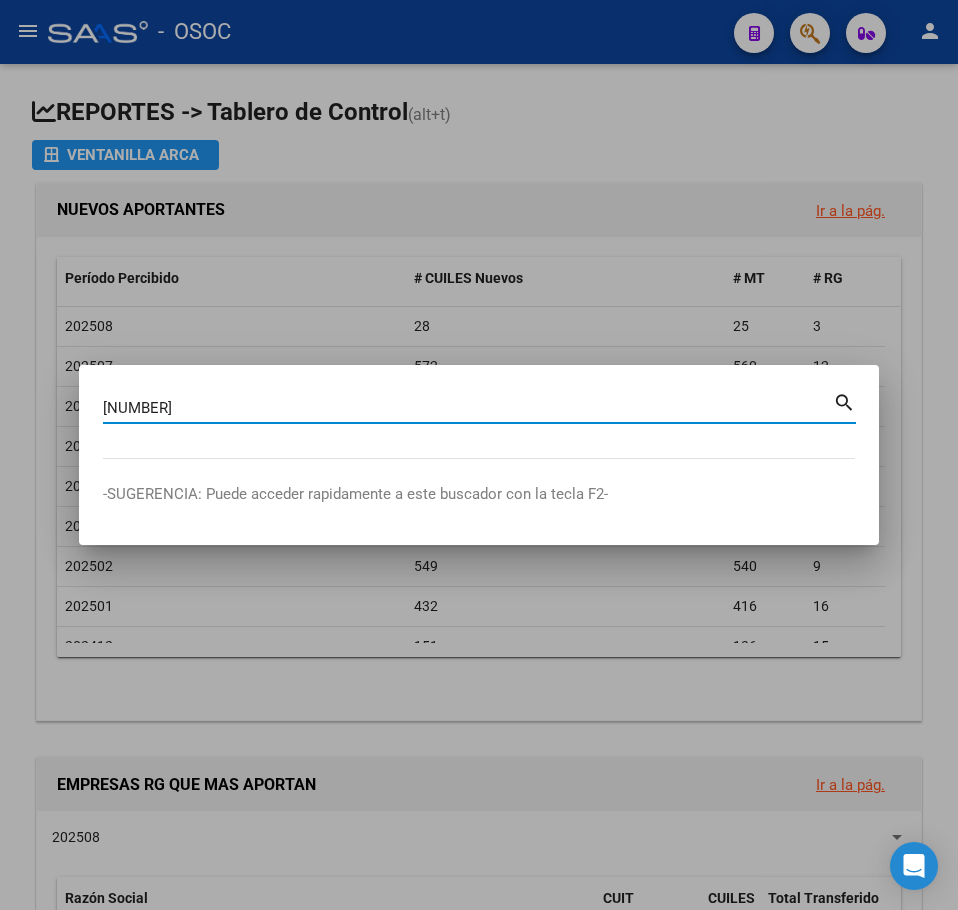 type on "[NUMBER]" 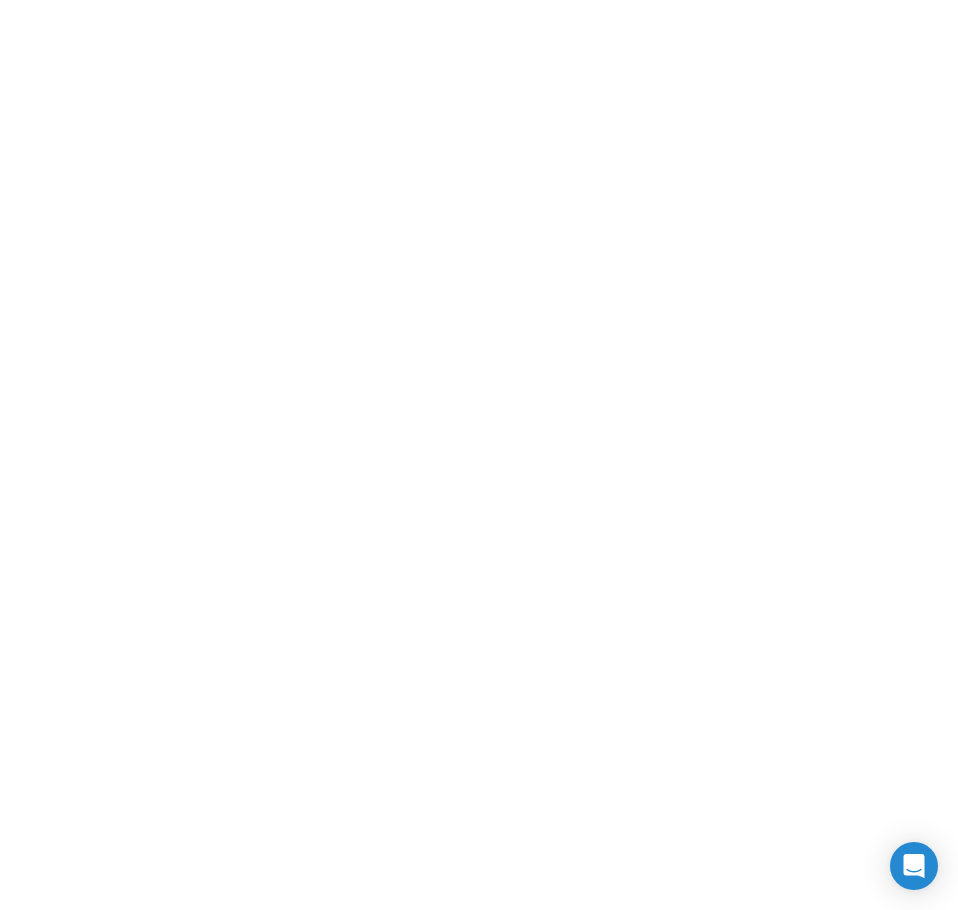 scroll, scrollTop: 0, scrollLeft: 0, axis: both 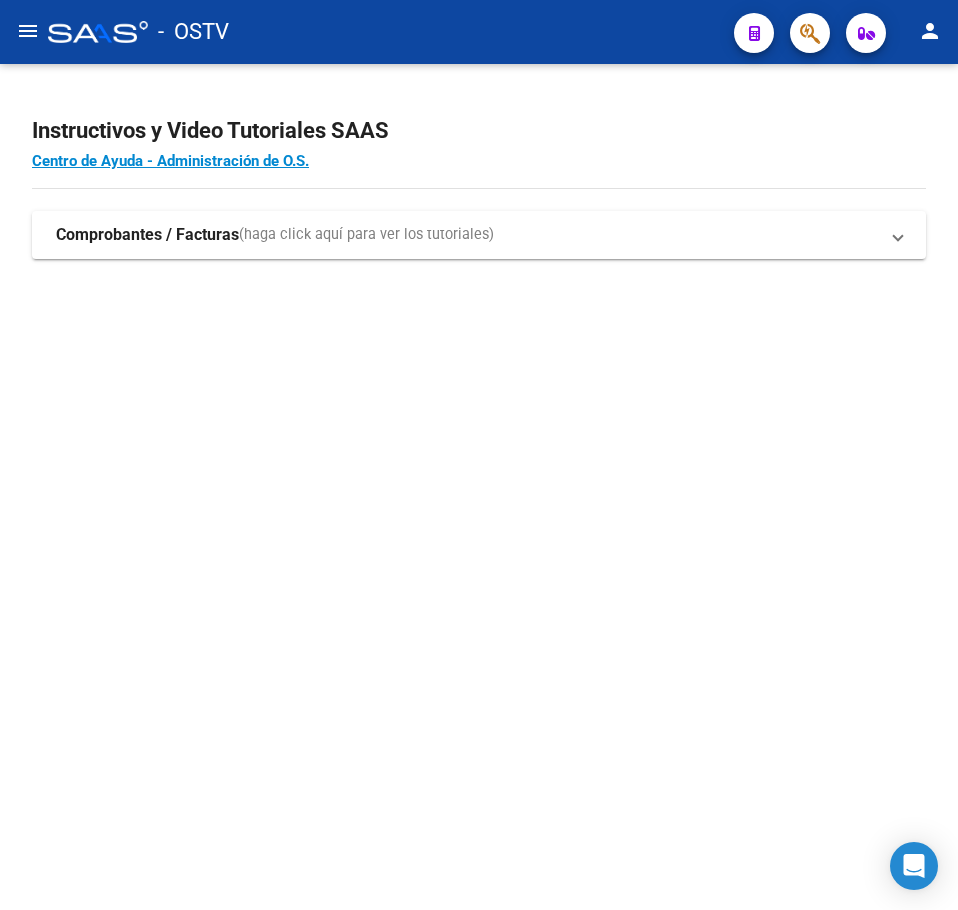 click on "Instructivos y Video Tutoriales SAAS Centro de Ayuda - Administración de O.S. Comprobantes / Facturas  (haga click aquí para ver los tutoriales) ¿Cómo cargar una factura?    Carga de Facturas En este video explicaremos cómo cargar facturas. También les mostraremos cómo asociar la documentación respaldatoria. Instructivo Carga de Facturas ¿Cómo cargar una factura de integración?    Carga de Facturas Integración En este video explicaremos cómo cargar una factura de integración (discapacidad). También les mostraremos cómo asociar la documentación respaldatoria y el legajo del afiliado. Instructivo Carga de Facturas con Recupero x Integración ¿Cómo cargar una factura con trazabilidad?    Carga de Facturas con Trazabilidad En este video explicaremos cómo cargar una factura con trazabilidad. También les mostraremos cómo asociar la documentación respaldatoria.  Instructivo Carga de Facturas con Trazabilidad ANMAT ¿Cómo editar una factura con trazabilidad?" 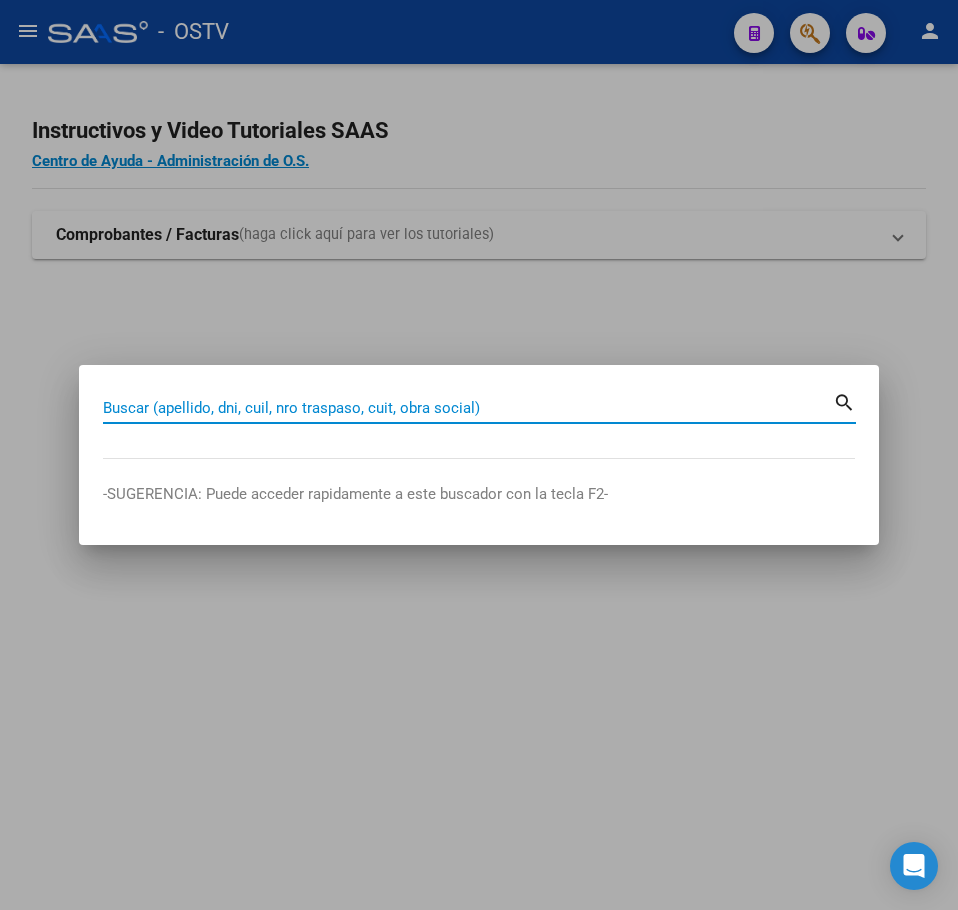 paste on "32636272" 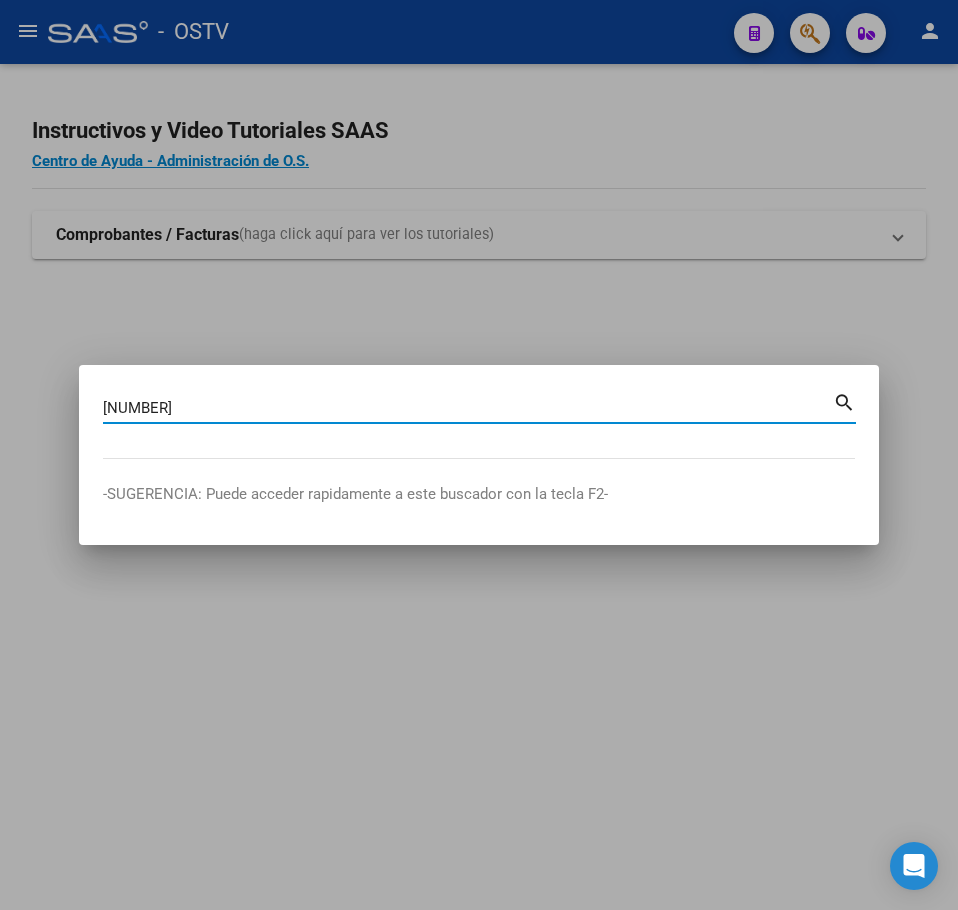 type on "32636272" 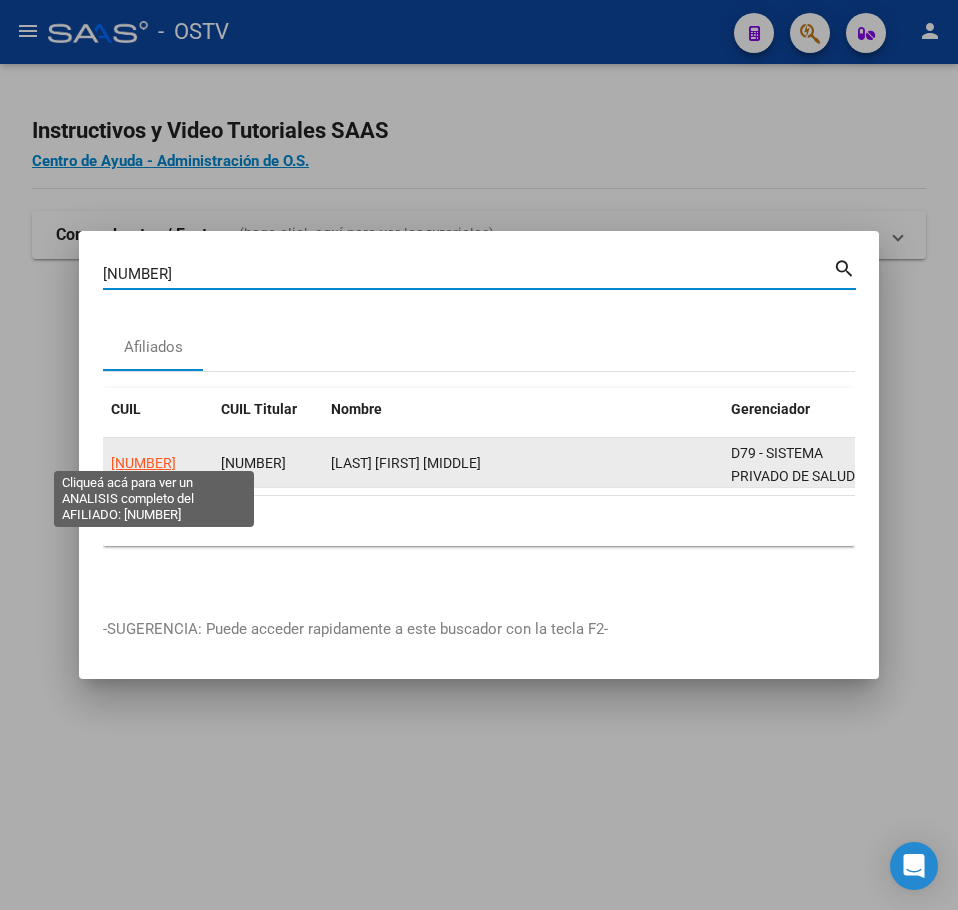 click on "20326362728" 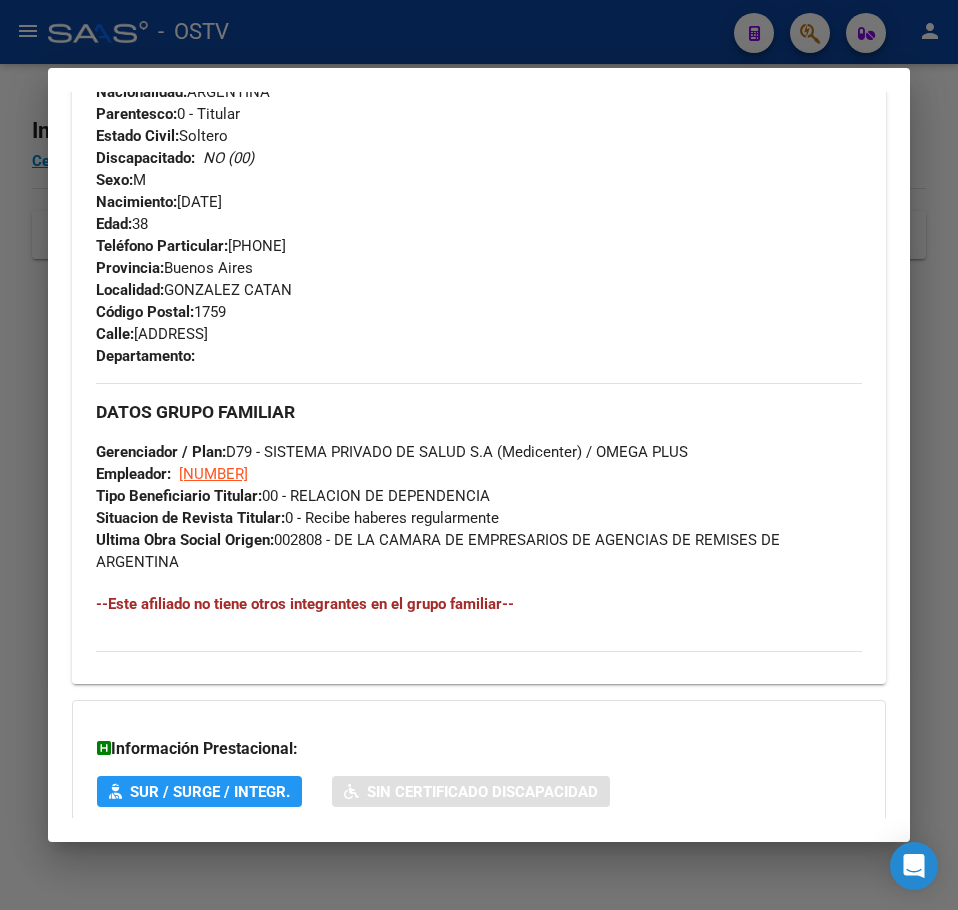 scroll, scrollTop: 1053, scrollLeft: 0, axis: vertical 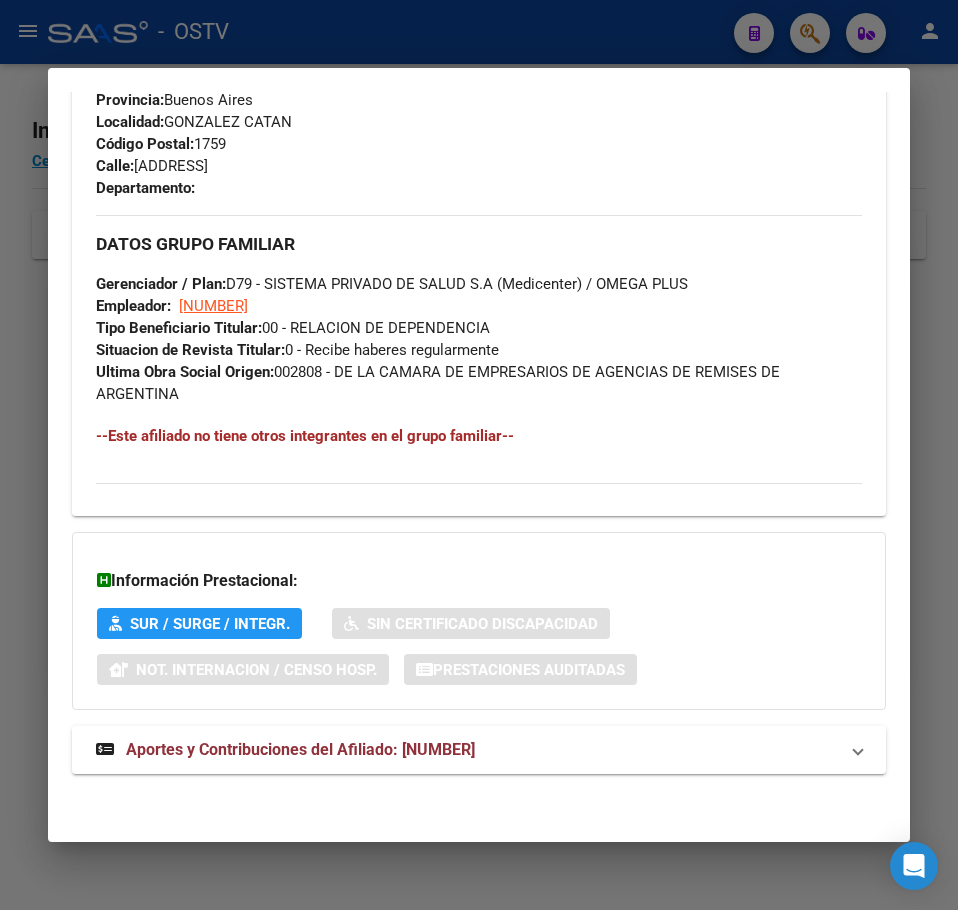click on "DATOS PADRÓN ÁGIL:  CEBRERO JULIO FABIAN     |   ACTIVO   |     AFILIADO TITULAR  Datos Personales y Afiliatorios según Entes Externos: SSS FTP ARCA Padrón ARCA Impuestos Organismos Ext.   No hay casos -> Crear
Gerenciador:      D79 - SISTEMA PRIVADO DE SALUD S.A (Medicenter) Atención telefónica: Solicitar Cartilla al:   15 5345 5605 Atencion al Socio:   0800-345-1421 Mail::   afiliaciones@medicentersalud.com Atención emergencias: Servicio de Emergencia:   0800-345-1421 (Opcion 1) Otros Datos Útiles:    Datos de Empadronamiento  Enviar Credencial Digital remove_red_eye Movimientos    Sin Certificado Discapacidad Crear Familiar ABM Rápido ABM Etiquetas: Estado: ACTIVO Última Alta Formal:  01/10/2024 Ultimo Tipo Movimiento Alta:  ALTA RG OPCION Online (clave fiscal) Comentario ADMIN:  ALTA AUTOMATICA POR ADHESION AFIP el 2024-10-08 13:51:44 DATOS DEL AFILIADO Apellido:  JULIO FABIAN CEBRERO CUIL:  20326362728 Documento:  DU - DOCUMENTO UNICO 32636272  Nacionalidad:  ARGENTINA     M" at bounding box center (479, -47) 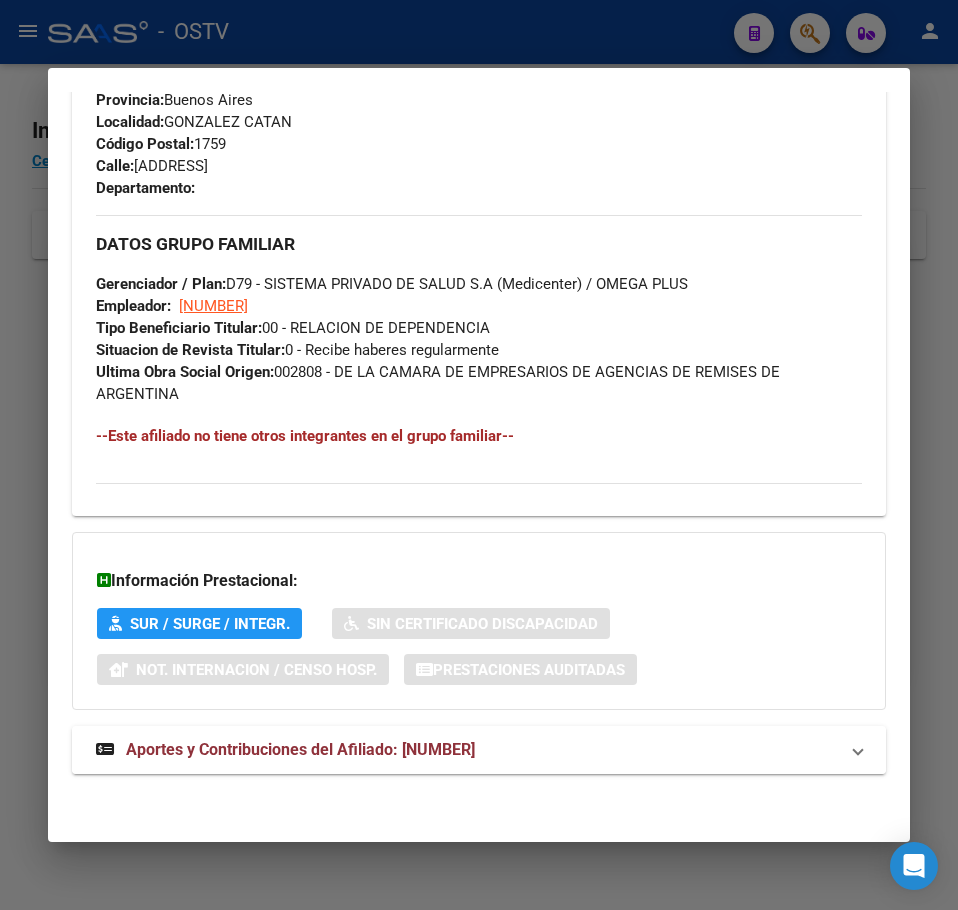 click on "Aportes y Contribuciones del Afiliado: 20326362728" at bounding box center (479, 750) 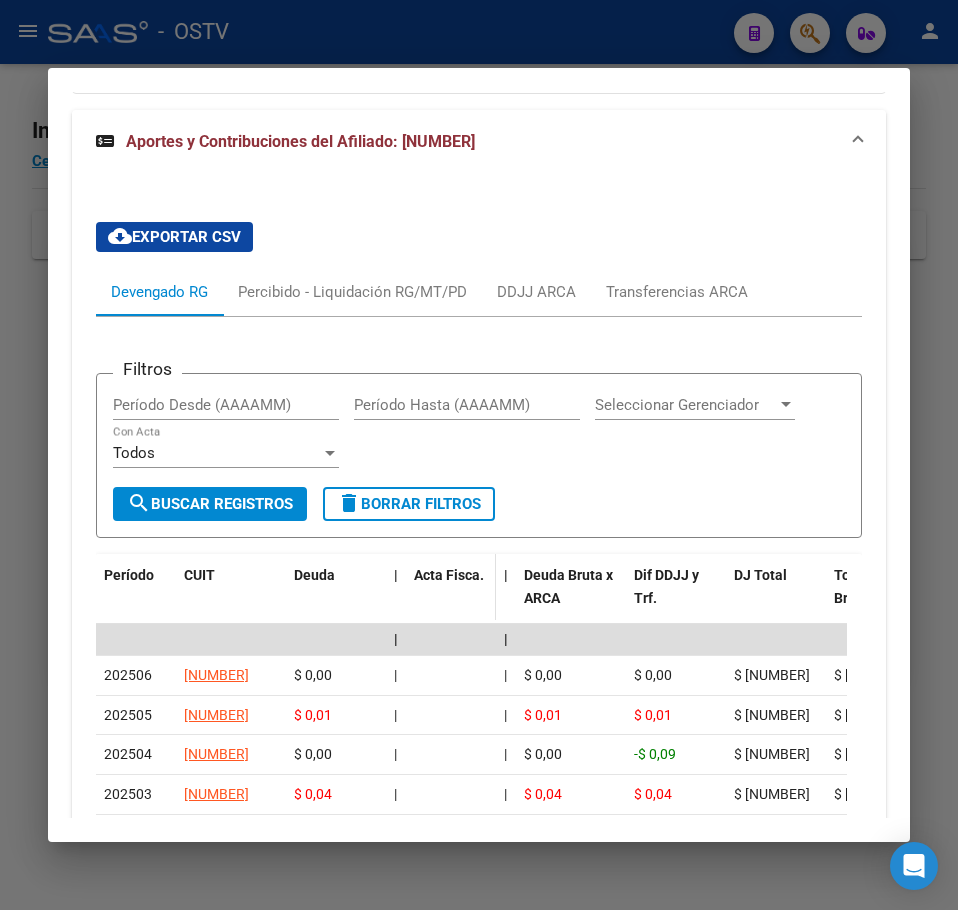 scroll, scrollTop: 1671, scrollLeft: 0, axis: vertical 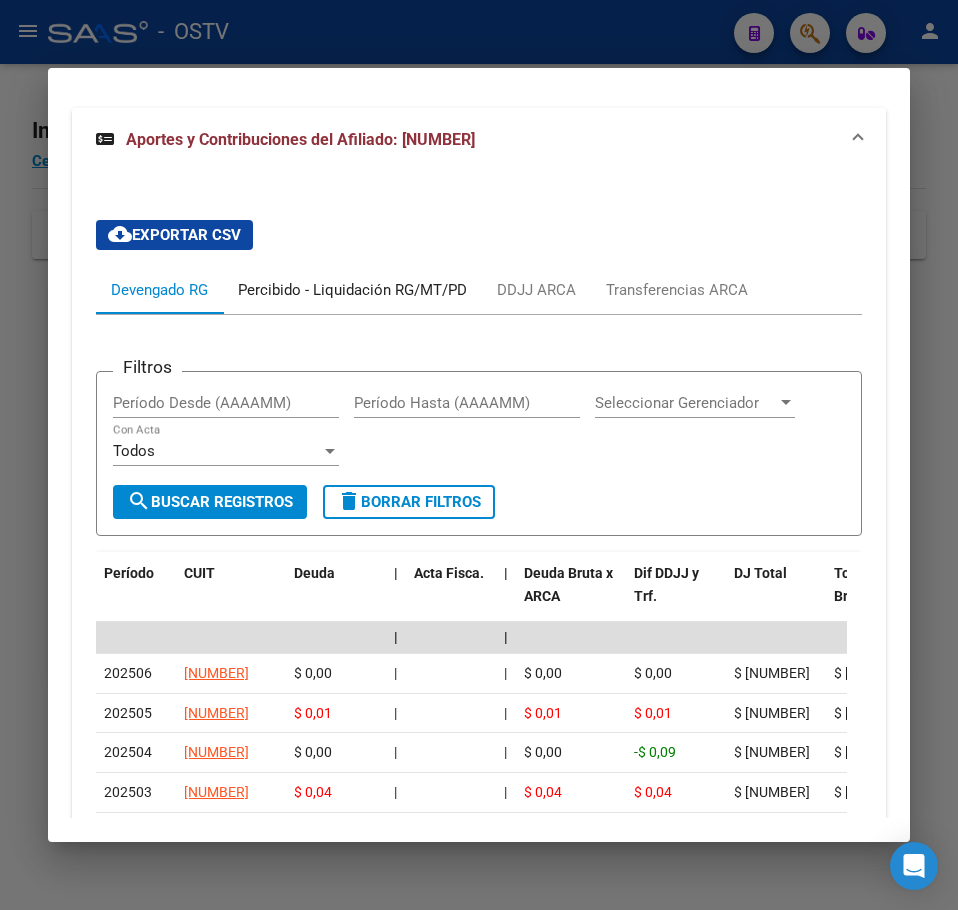 click on "Percibido - Liquidación RG/MT/PD" at bounding box center (352, 290) 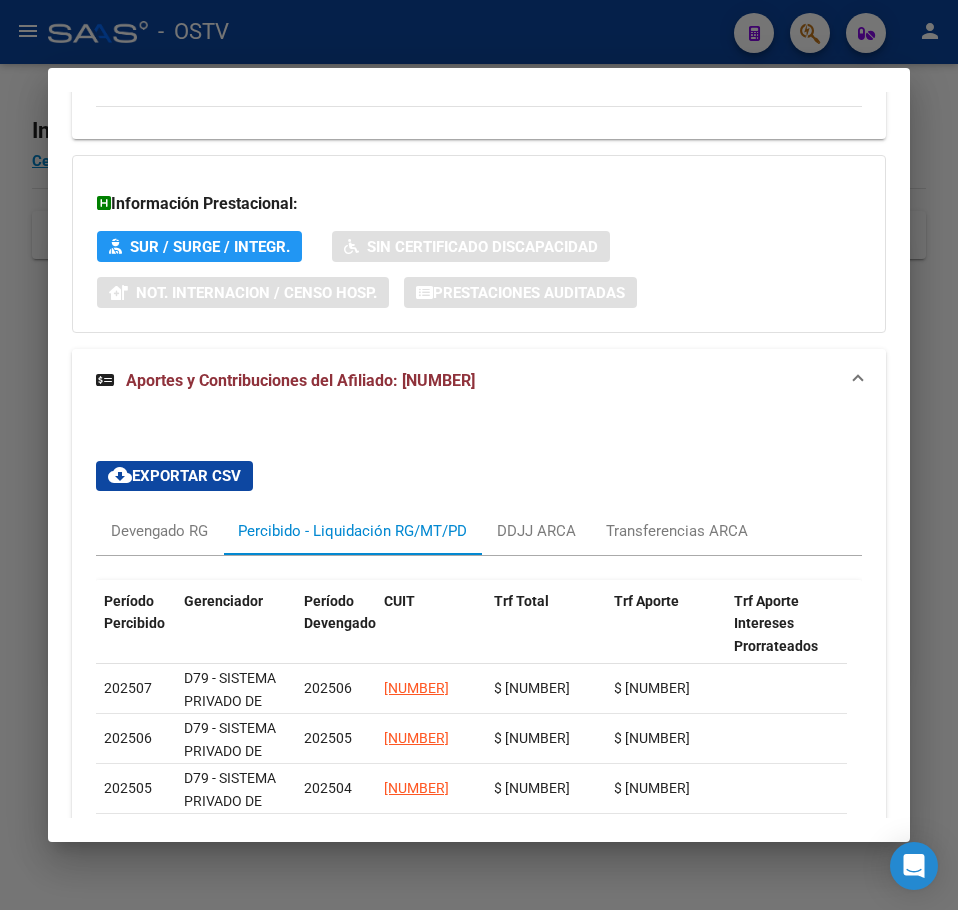 scroll, scrollTop: 1671, scrollLeft: 0, axis: vertical 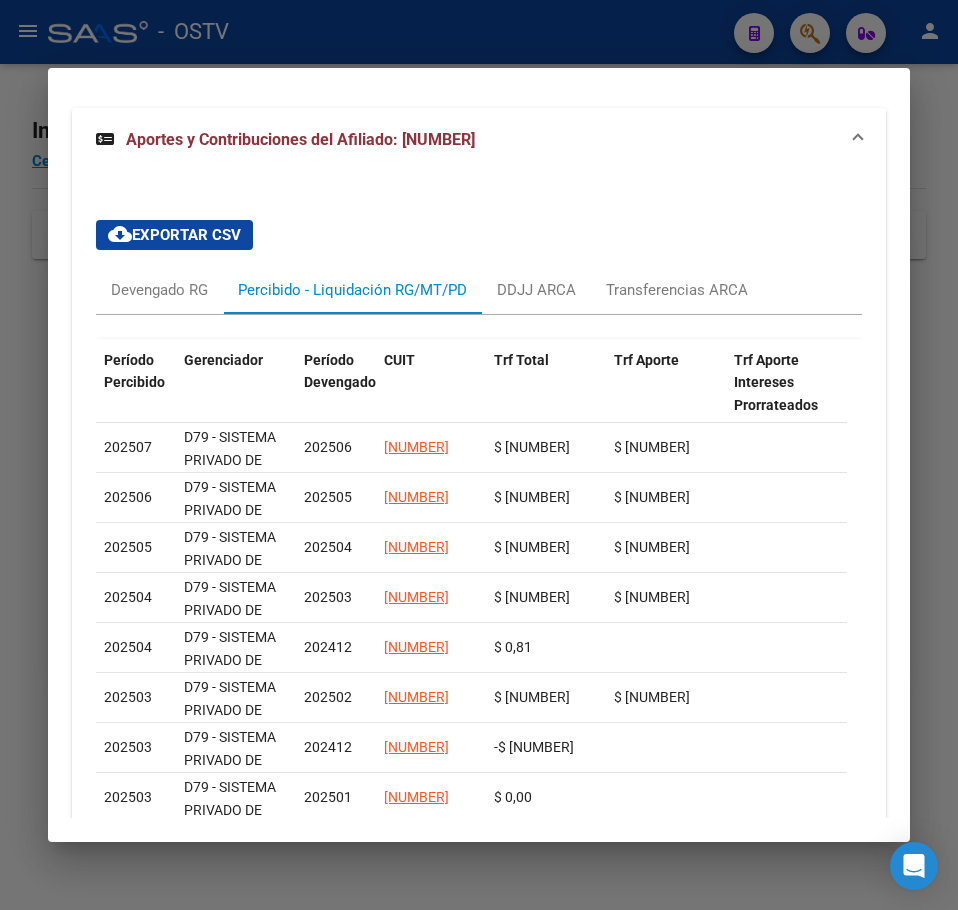 click on "Análisis Afiliado - CUIL:  20326362728 DATOS PADRÓN ÁGIL:  CEBRERO JULIO FABIAN     |   ACTIVO   |     AFILIADO TITULAR  Datos Personales y Afiliatorios según Entes Externos: SSS FTP ARCA Padrón ARCA Impuestos Organismos Ext.   No hay casos -> Crear
Gerenciador:      D79 - SISTEMA PRIVADO DE SALUD S.A (Medicenter) Atención telefónica: Solicitar Cartilla al:   15 5345 5605 Atencion al Socio:   0800-345-1421 Mail::   afiliaciones@medicentersalud.com Atención emergencias: Servicio de Emergencia:   0800-345-1421 (Opcion 1) Otros Datos Útiles:    Datos de Empadronamiento  Enviar Credencial Digital remove_red_eye Movimientos    Sin Certificado Discapacidad Crear Familiar ABM Rápido ABM Etiquetas: Estado: ACTIVO Última Alta Formal:  01/10/2024 Ultimo Tipo Movimiento Alta:  ALTA RG OPCION Online (clave fiscal) Comentario ADMIN:  ALTA AUTOMATICA POR ADHESION AFIP el 2024-10-08 13:51:44 DATOS DEL AFILIADO Apellido:  JULIO FABIAN CEBRERO CUIL:  20326362728 Documento: Nacionalidad:  ARGENTINA" at bounding box center [479, 455] 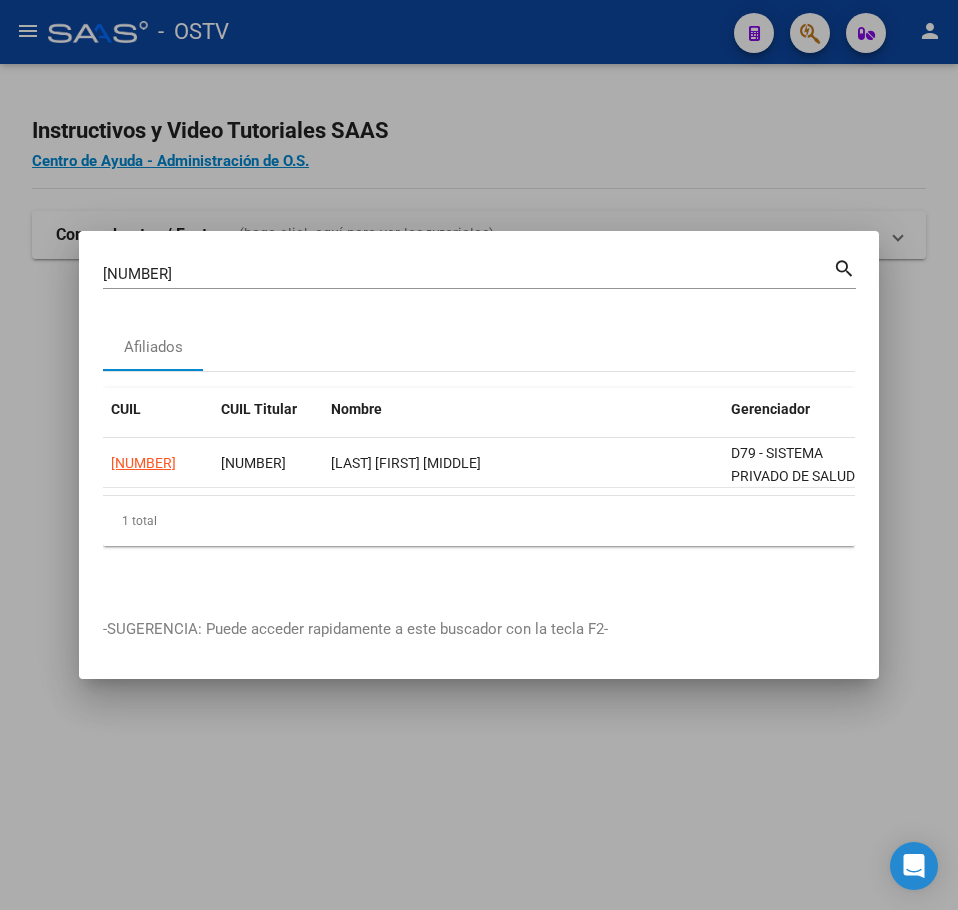 click at bounding box center [479, 455] 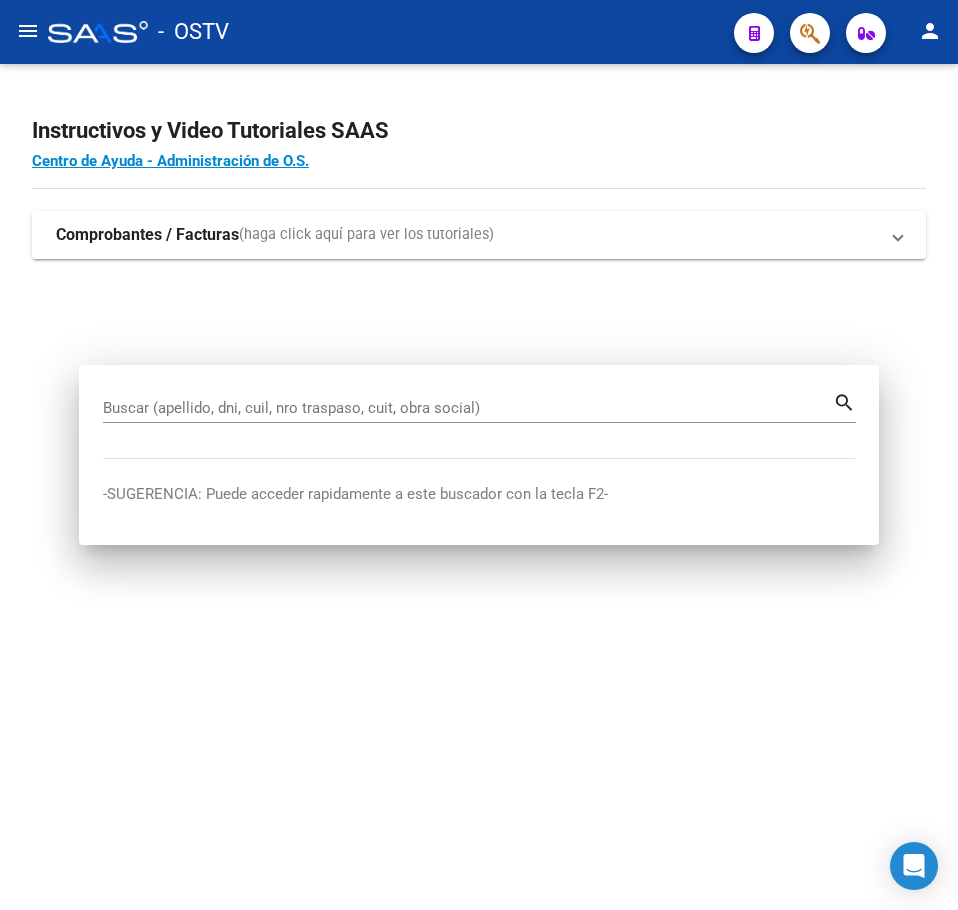 click on "Instructivos y Video Tutoriales SAAS Centro de Ayuda - Administración de O.S. Comprobantes / Facturas  (haga click aquí para ver los tutoriales) ¿Cómo cargar una factura?    Carga de Facturas En este video explicaremos cómo cargar facturas. También les mostraremos cómo asociar la documentación respaldatoria. Instructivo Carga de Facturas ¿Cómo cargar una factura de integración?    Carga de Facturas Integración En este video explicaremos cómo cargar una factura de integración (discapacidad). También les mostraremos cómo asociar la documentación respaldatoria y el legajo del afiliado. Instructivo Carga de Facturas con Recupero x Integración ¿Cómo cargar una factura con trazabilidad?    Carga de Facturas con Trazabilidad En este video explicaremos cómo cargar una factura con trazabilidad. También les mostraremos cómo asociar la documentación respaldatoria.  Instructivo Carga de Facturas con Trazabilidad ANMAT ¿Cómo editar una factura con trazabilidad?" 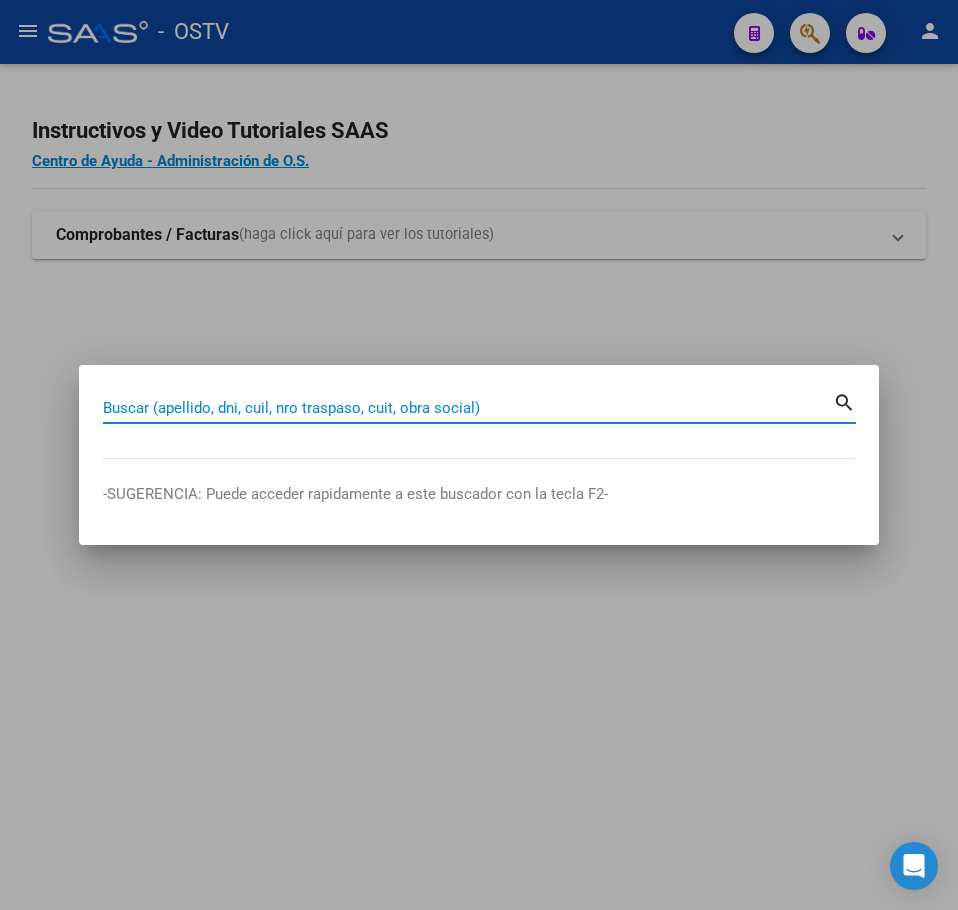paste on "[NUMBER]" 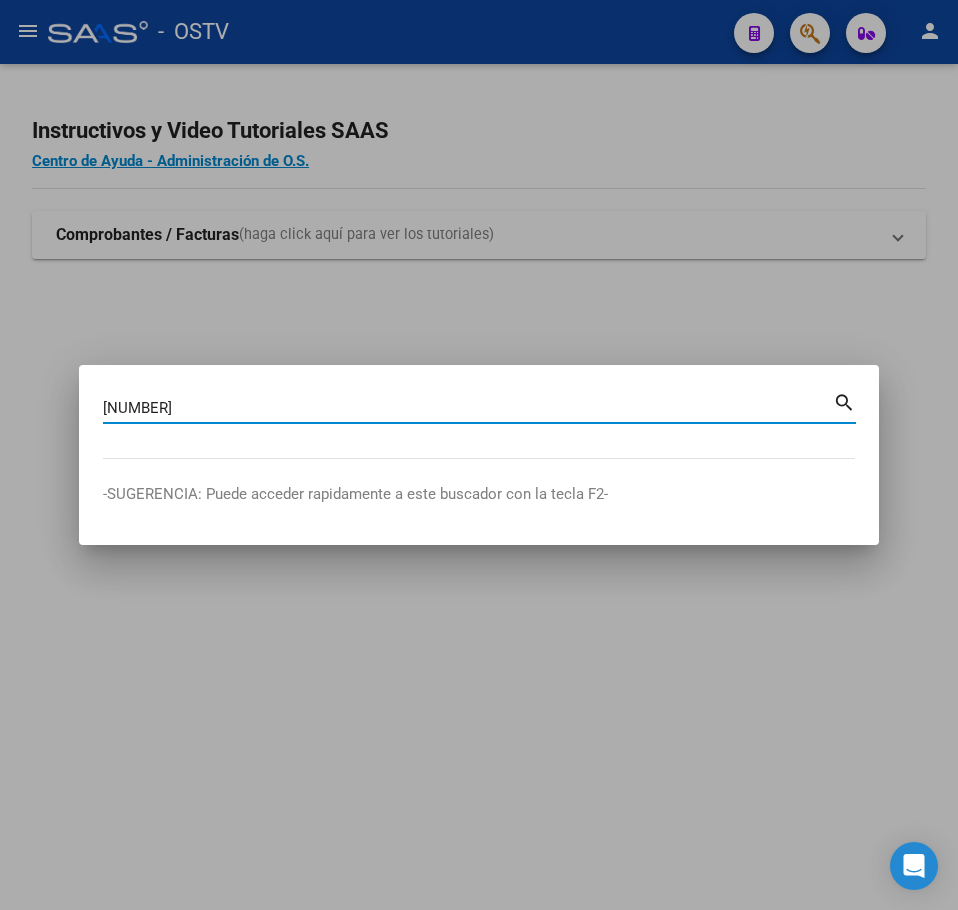 type on "[NUMBER]" 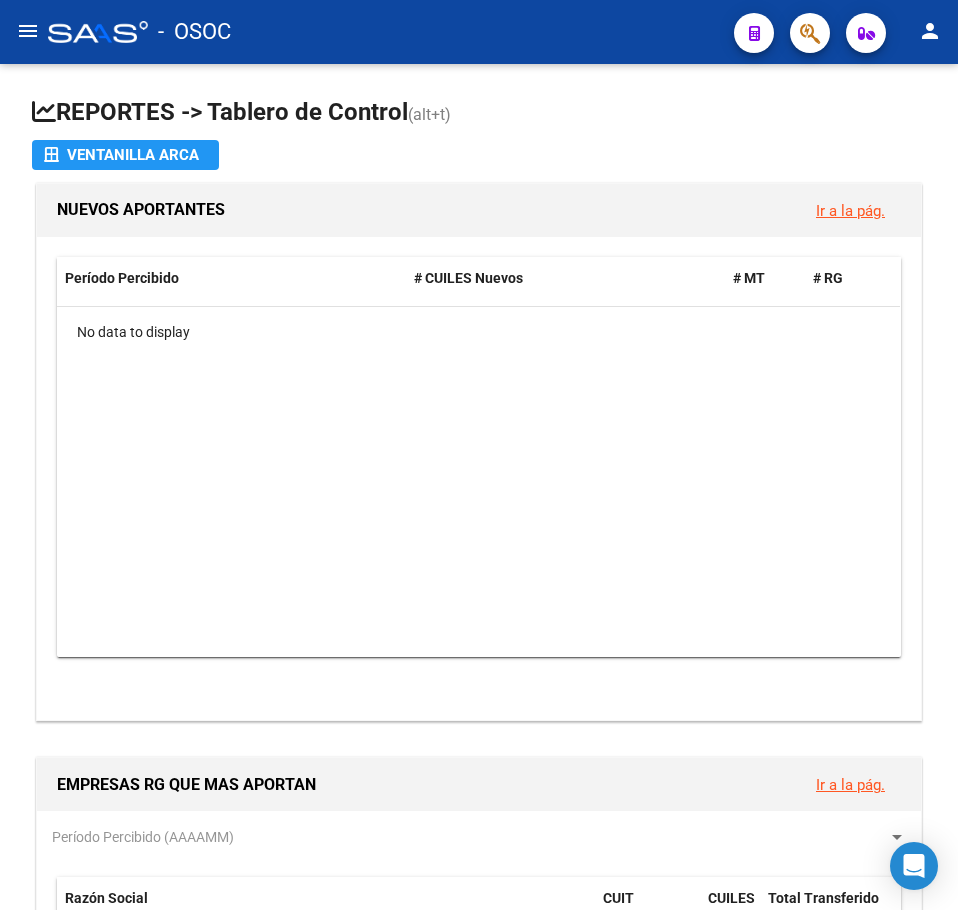 scroll, scrollTop: 0, scrollLeft: 0, axis: both 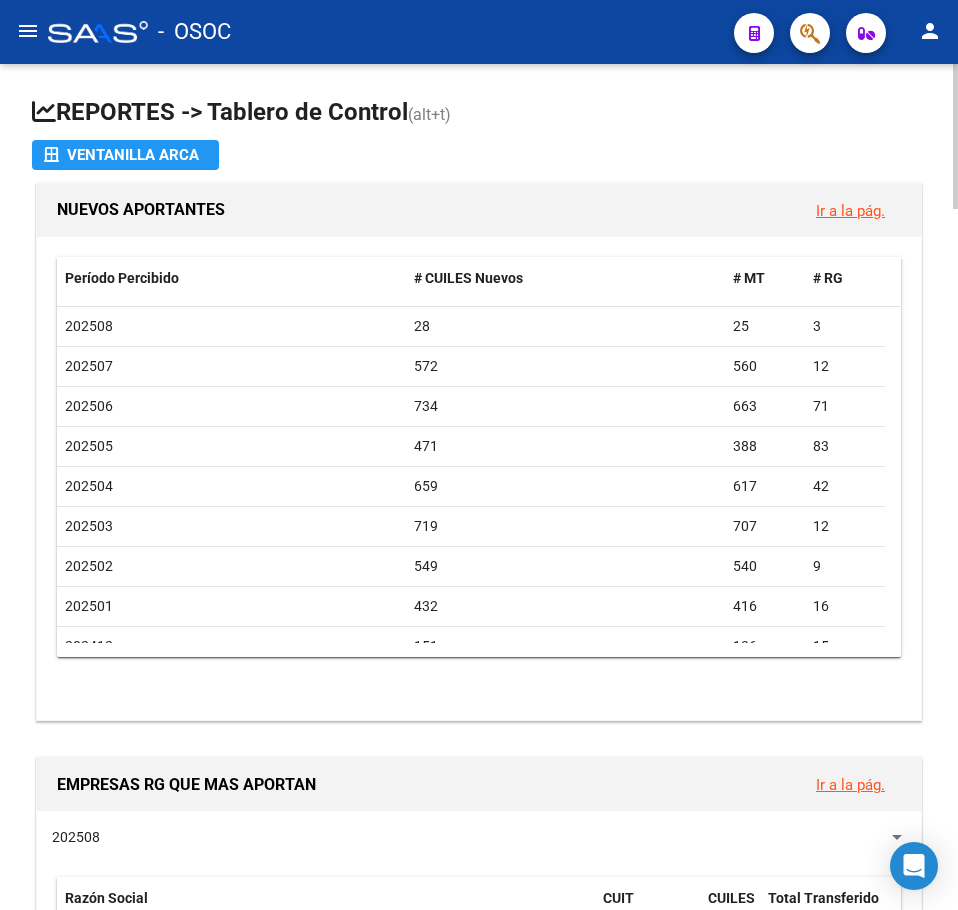 click on "REPORTES -> Tablero de Control  (alt+t)" 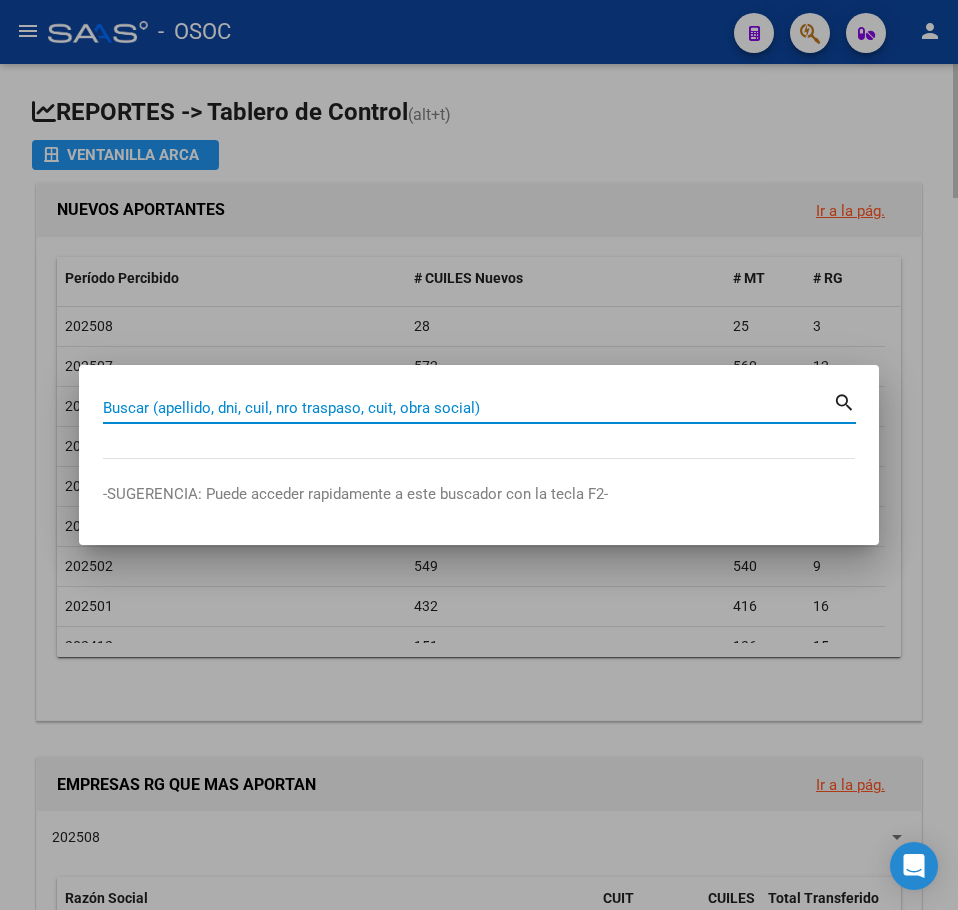 paste on "[NUMBER]" 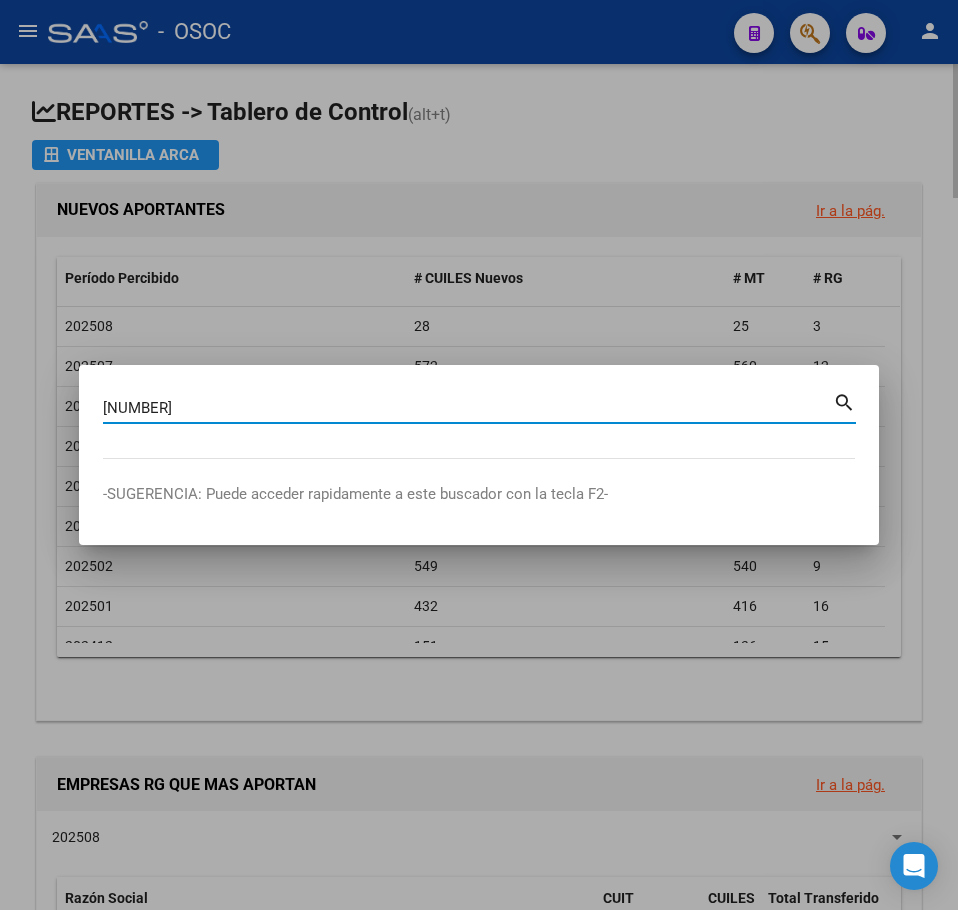 type on "[NUMBER]" 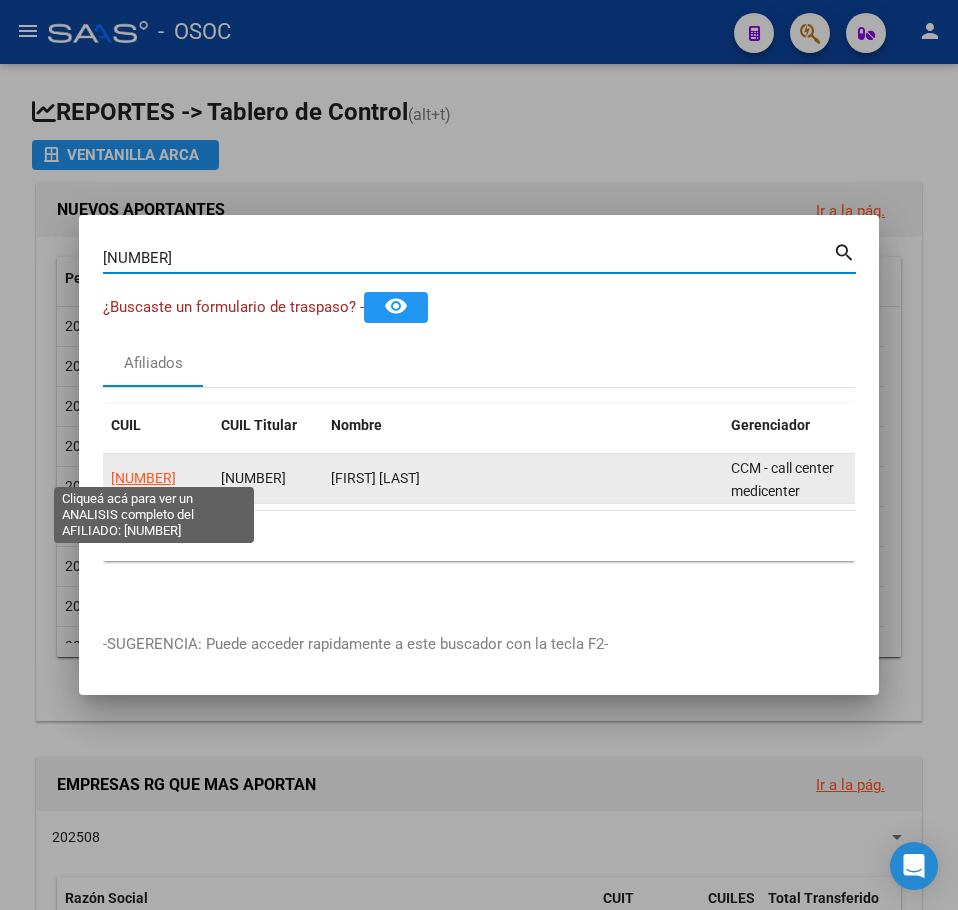 click on "[NUMBER]" 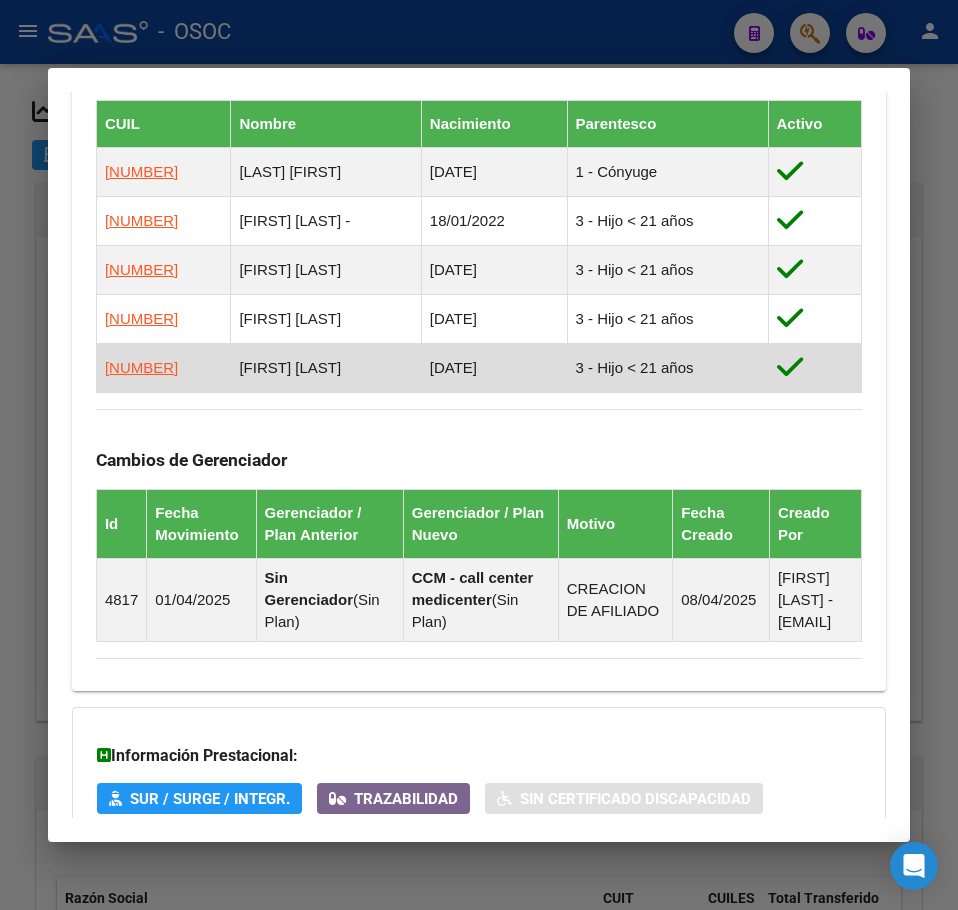scroll, scrollTop: 1550, scrollLeft: 0, axis: vertical 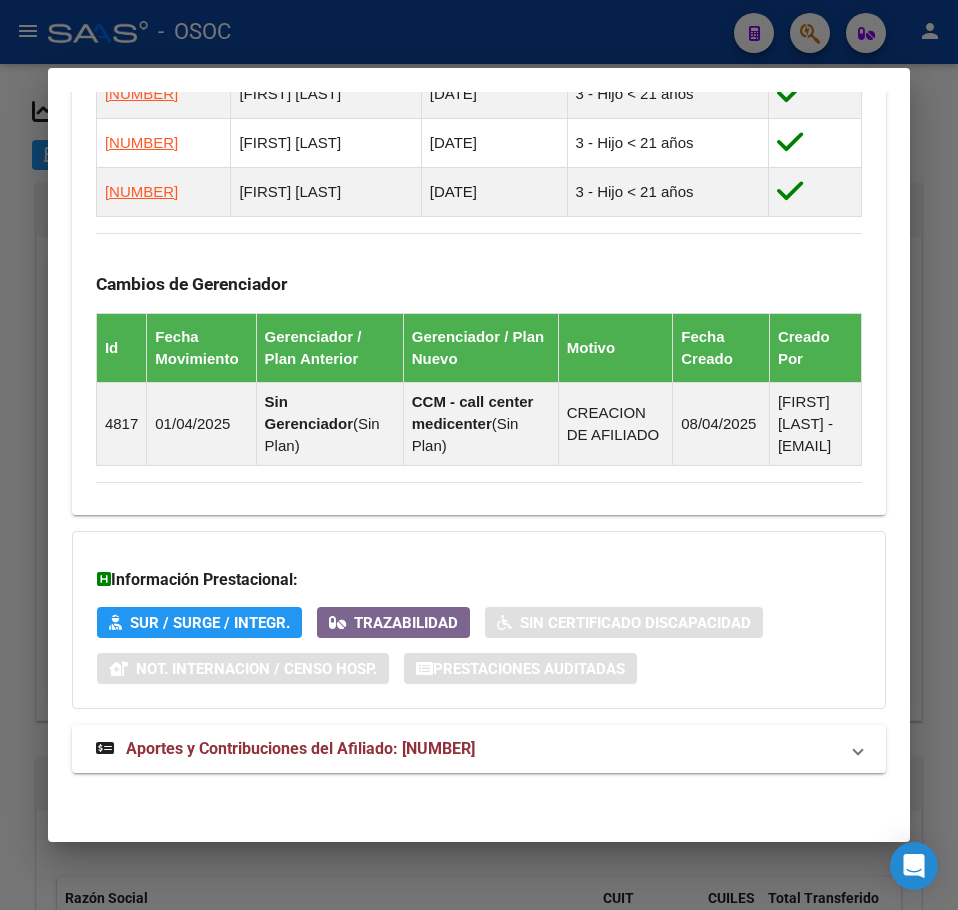 click on "DATOS PADRÓN ÁGIL:  [FIRST] [LAST]  |   ACTIVO   |     AFILIADO TITULAR  Datos Personales y Afiliatorios según Entes Externos: SSS FTP ARCA Padrón ARCA Impuestos Organismos Ext.   No hay casos -> Crear
Gerenciador:      CCM - call center medicenter  Atención telefónica: Atención emergencias: Otros Datos Útiles:    Datos de Empadronamiento  Enviar Credencial Digital remove_red_eye Movimientos    Sin Certificado Discapacidad Crear Familiar ABM Rápido ABM Etiquetas: Estado: ACTIVO Última Alta Formal:  01/04/2025 Ultimo Tipo Movimiento Alta:  ALTA RG OPCION Online (clave fiscal) Comentario ADMIN:  ALTA AUTOMATICA POR ADHESION AFIP el 2025-04-16 14:33:39 DATOS DEL AFILIADO Apellido:  [FIRST] [LAST]  CUIL:  [NUMBER] Documento:  DU - DOCUMENTO UNICO [NUMBER]  Nacionalidad:  ARGENTINA Parentesco:  0 - Titular Estado Civil:  Soltero Discapacitado:    NO (00) Sexo:  M Nacimiento:  23/08/1983 Edad:  41  NO TIENE TELEFONOS REGISTRADOS Provincia:  [STATE] Localidad:  [CITY]" at bounding box center (479, -274) 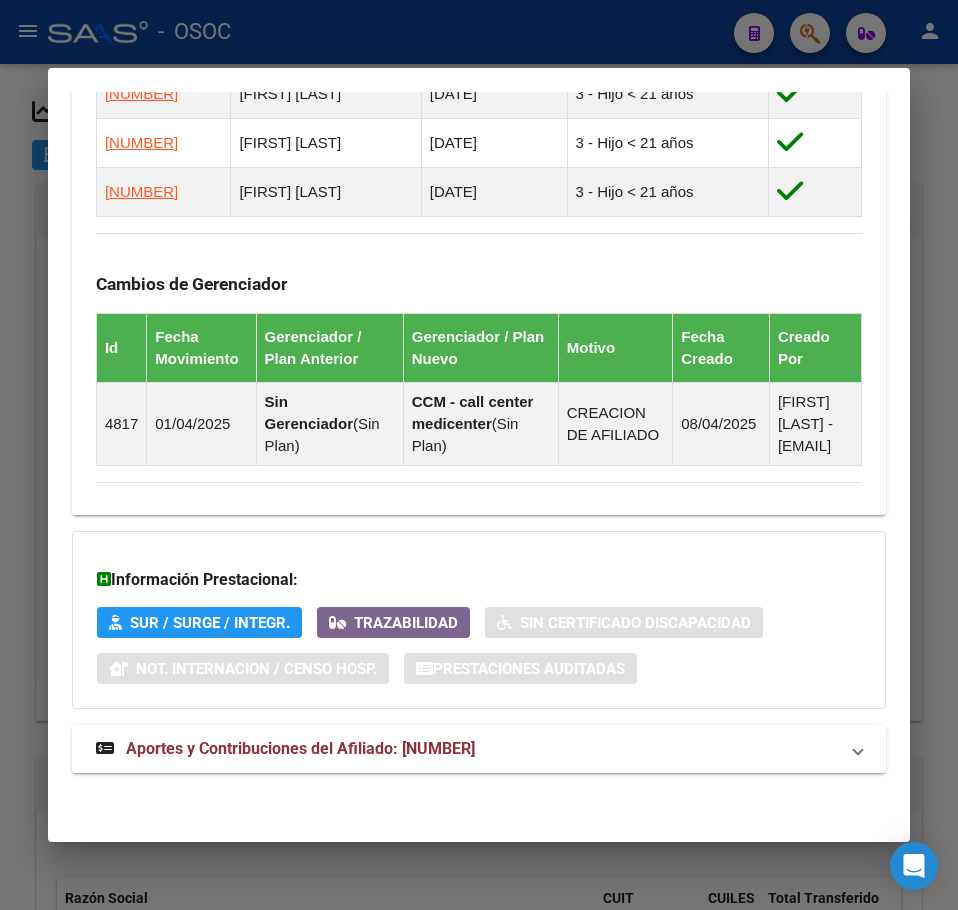 click on "Aportes y Contribuciones del Afiliado: [NUMBER]" at bounding box center (479, 749) 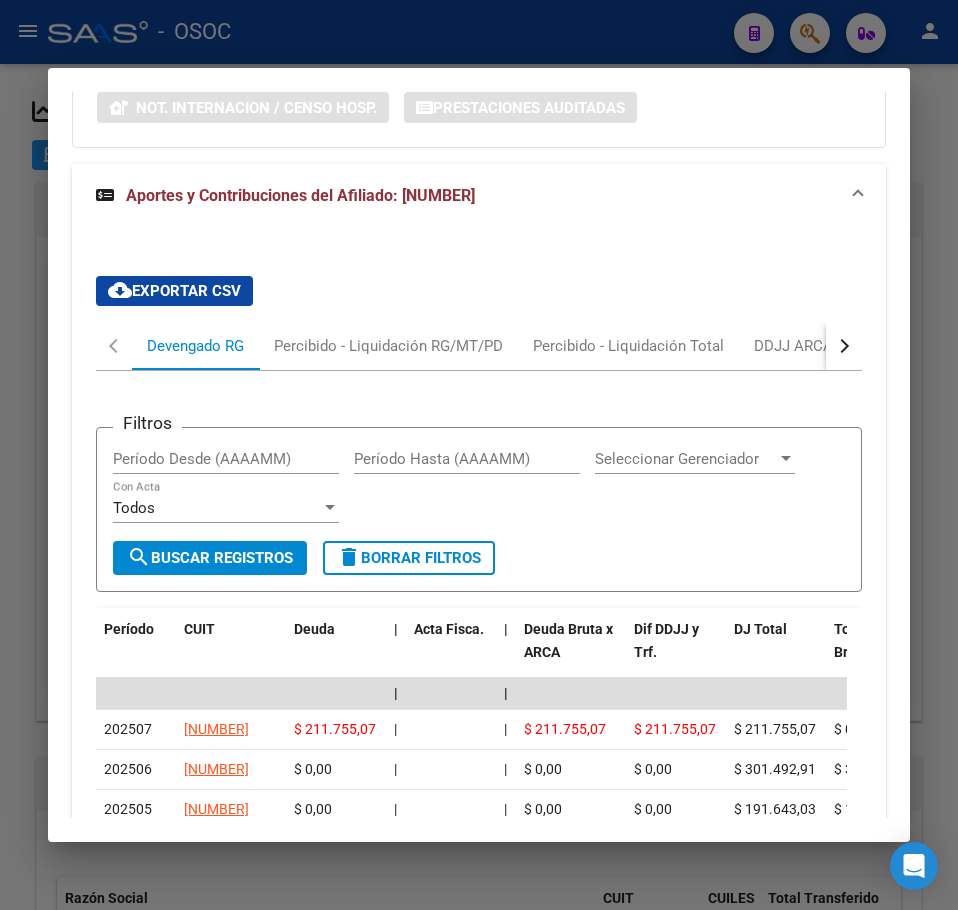 scroll, scrollTop: 2167, scrollLeft: 0, axis: vertical 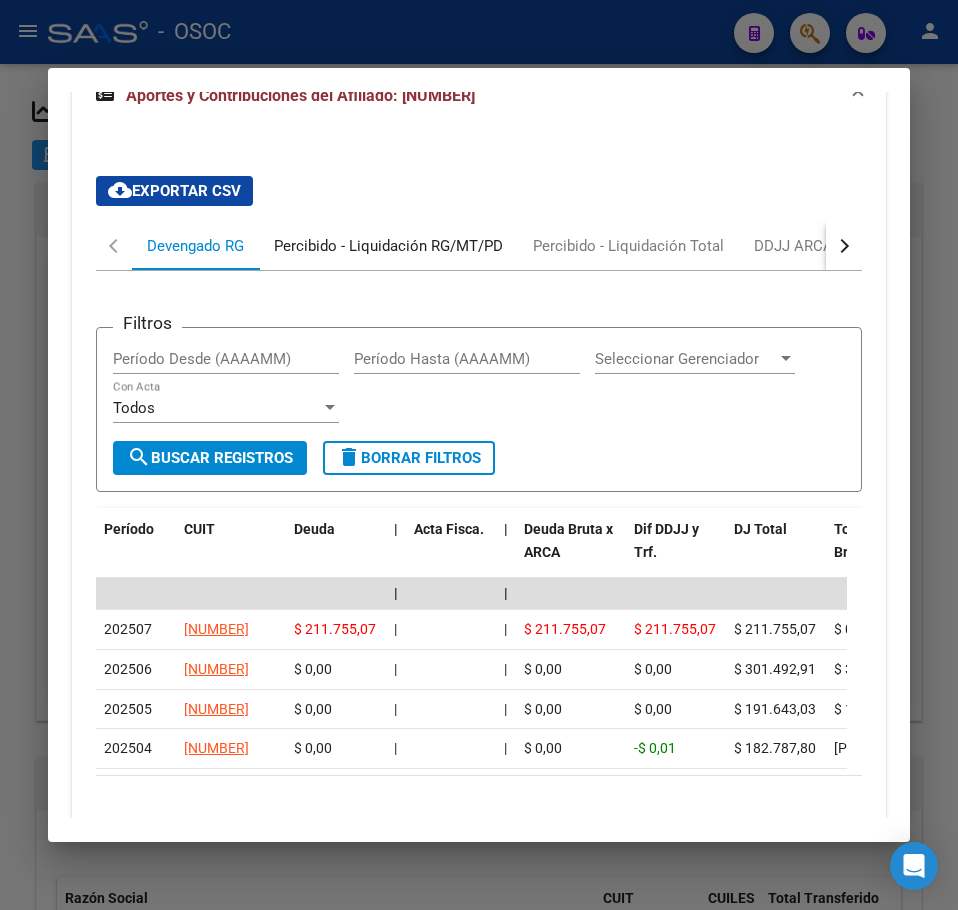 click on "Percibido - Liquidación RG/MT/PD" at bounding box center [388, 246] 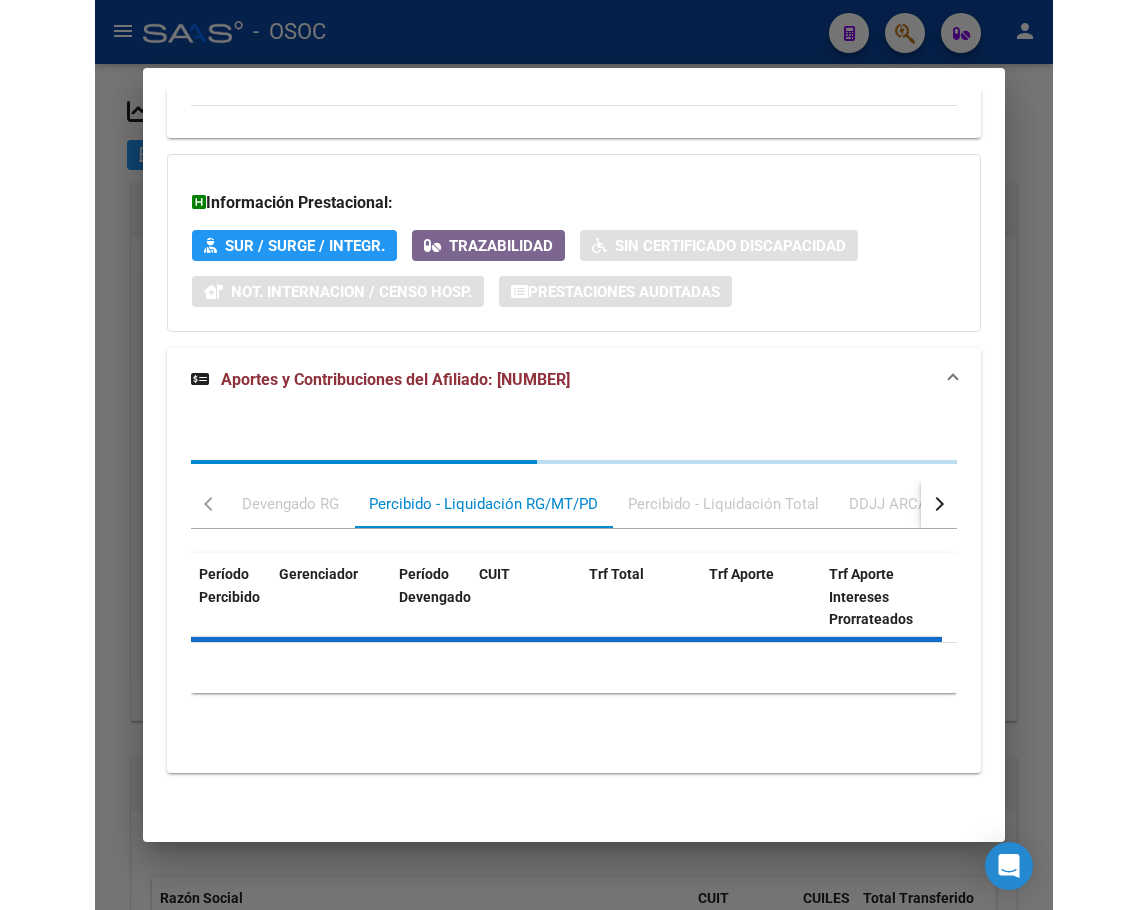 scroll, scrollTop: 2119, scrollLeft: 0, axis: vertical 